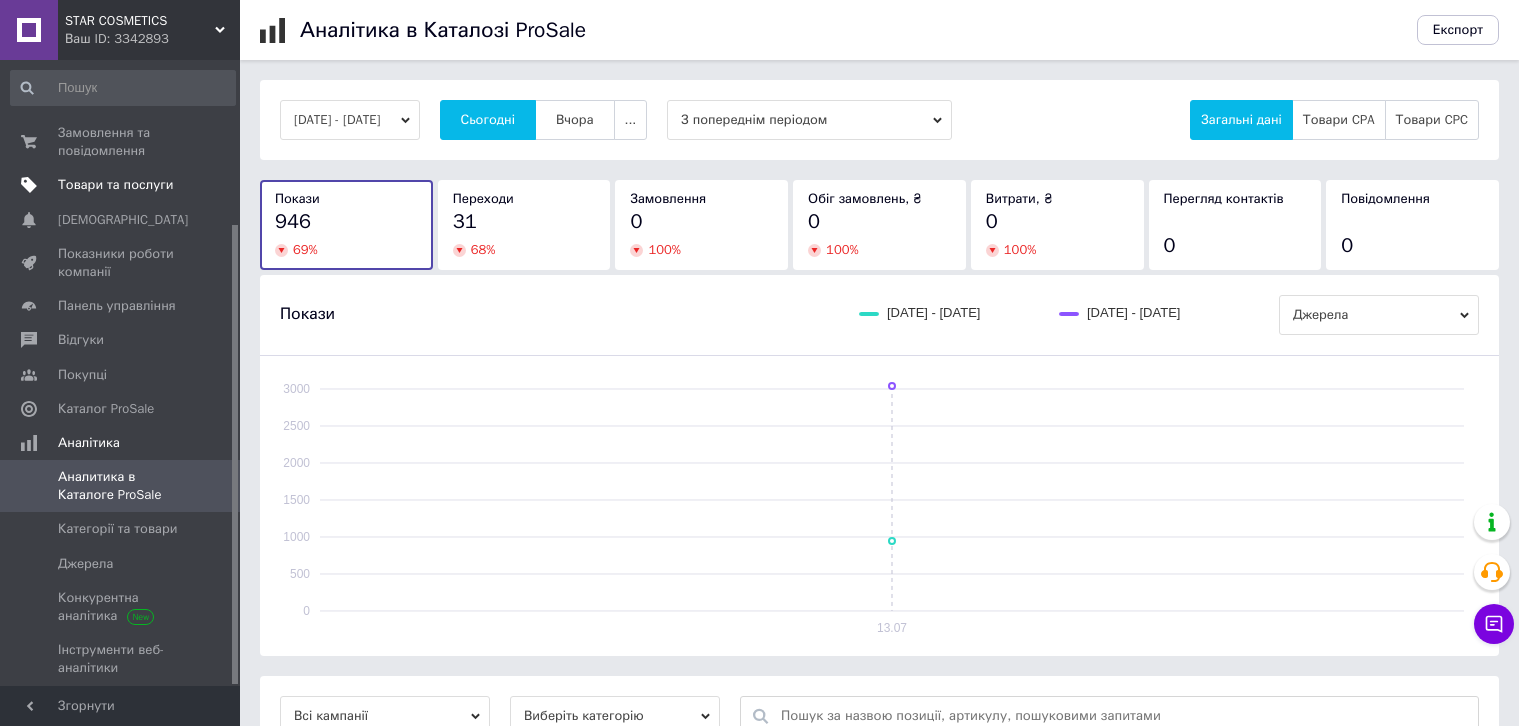 scroll, scrollTop: 0, scrollLeft: 0, axis: both 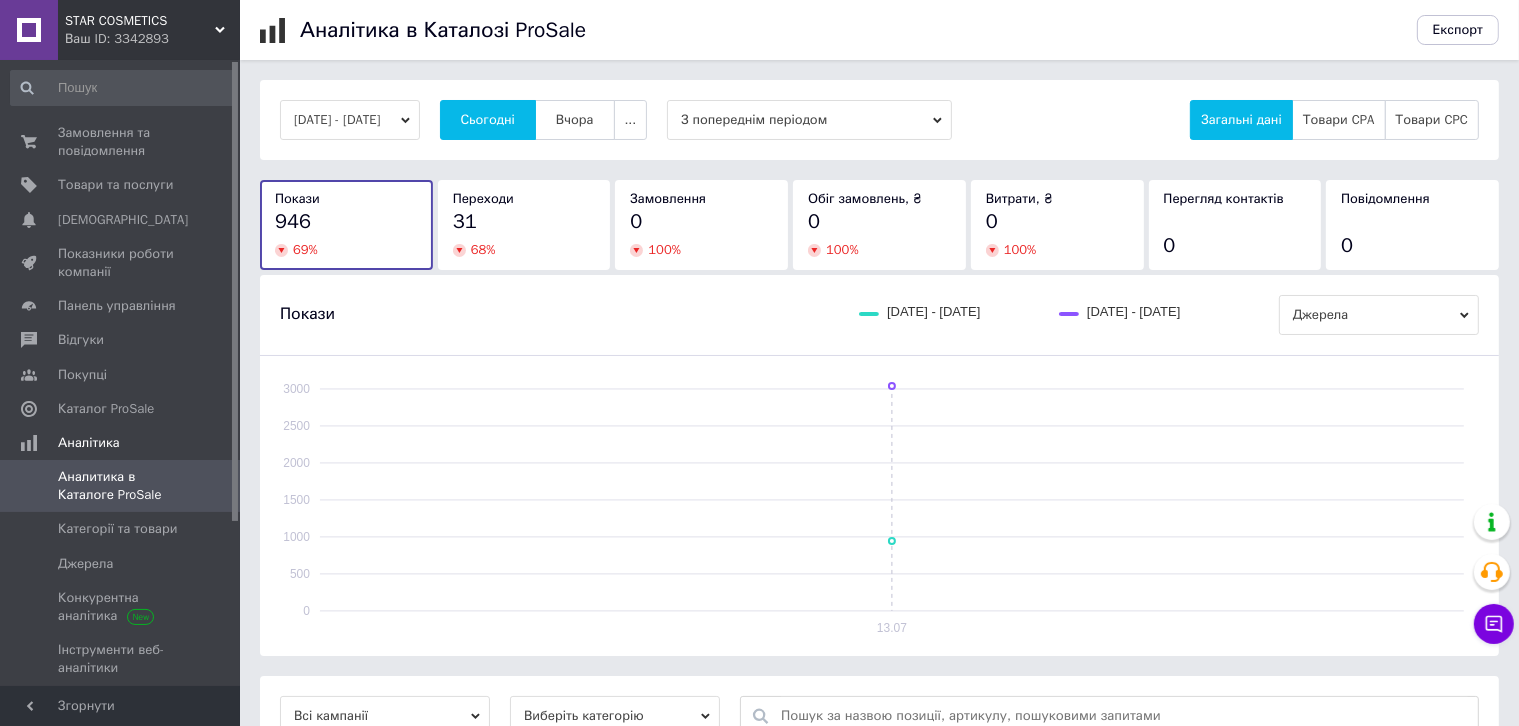 drag, startPoint x: 105, startPoint y: 188, endPoint x: 444, endPoint y: 60, distance: 362.36032 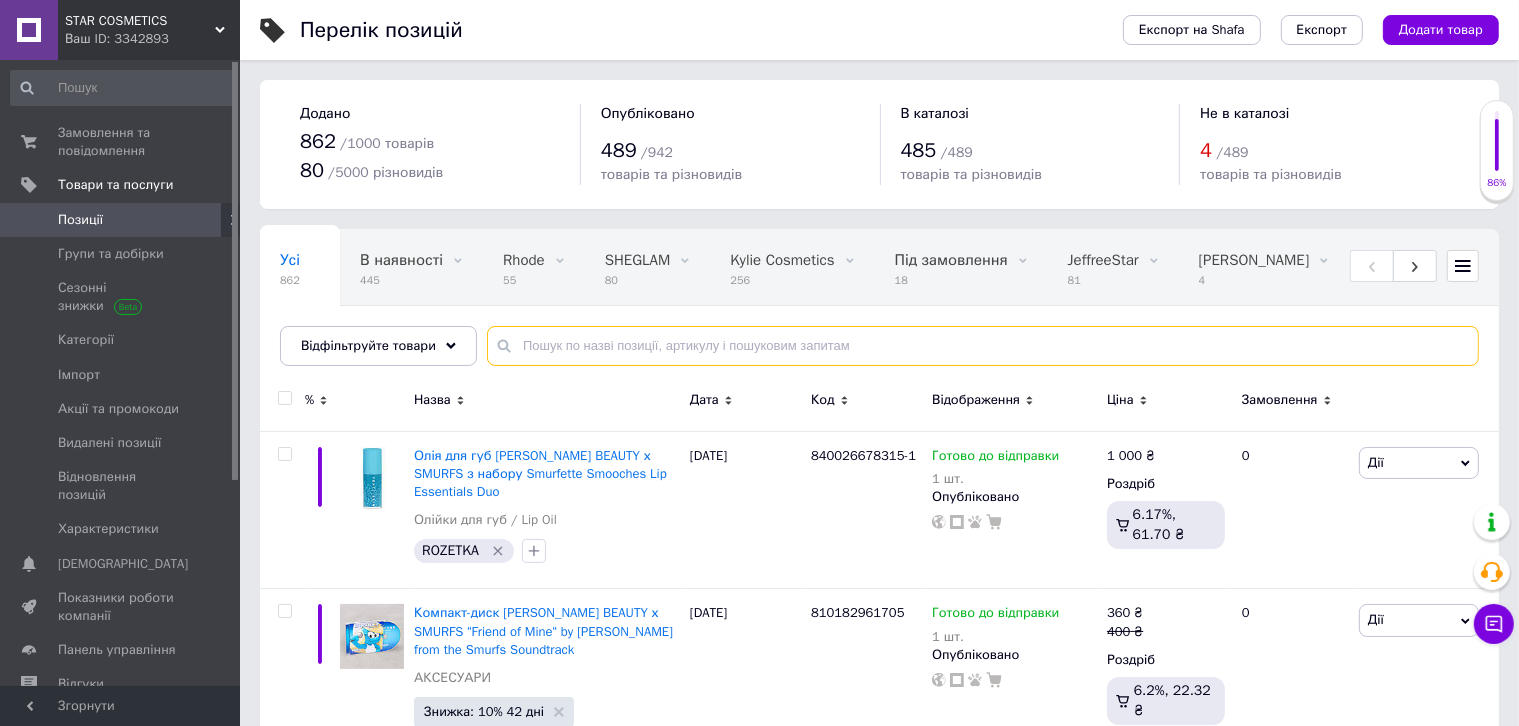 click at bounding box center (983, 346) 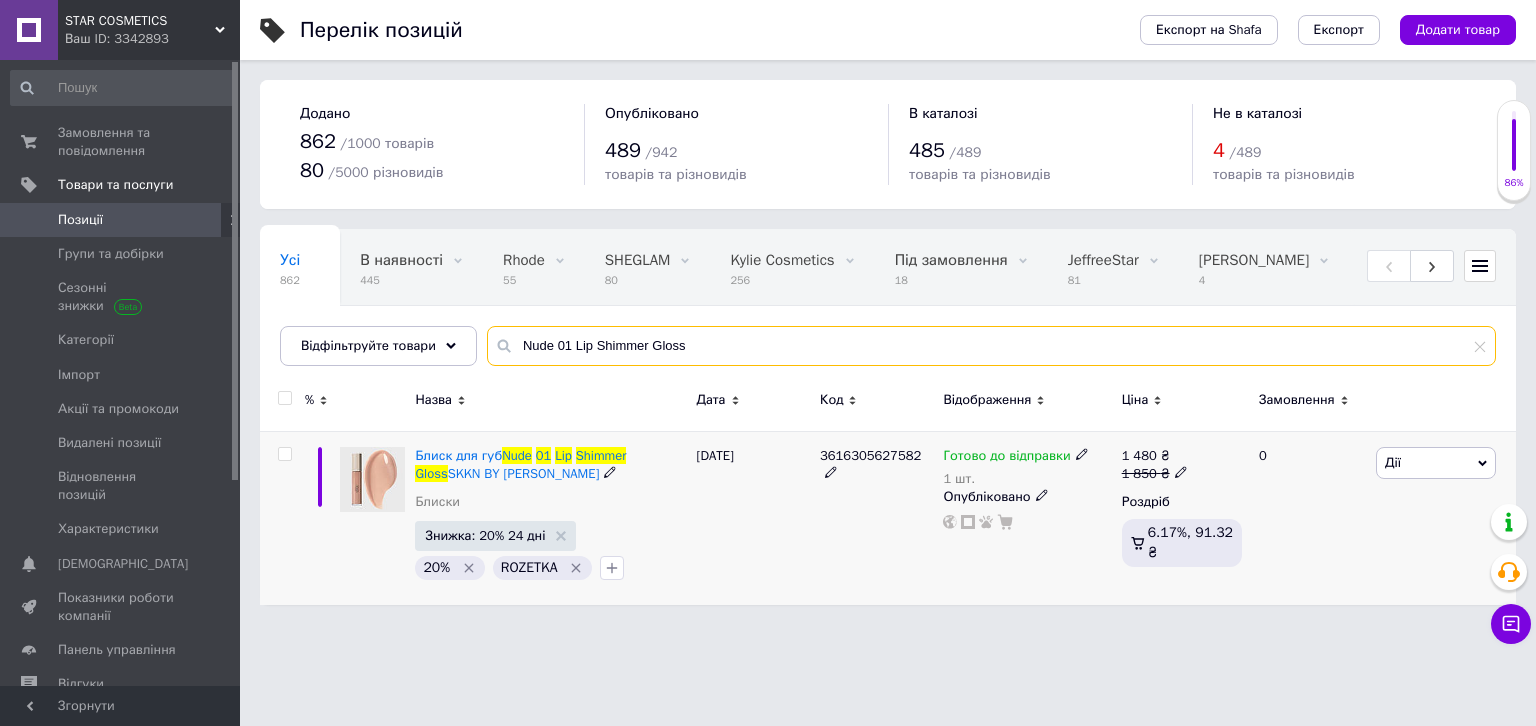 type on "Nude 01 Lip Shimmer Gloss" 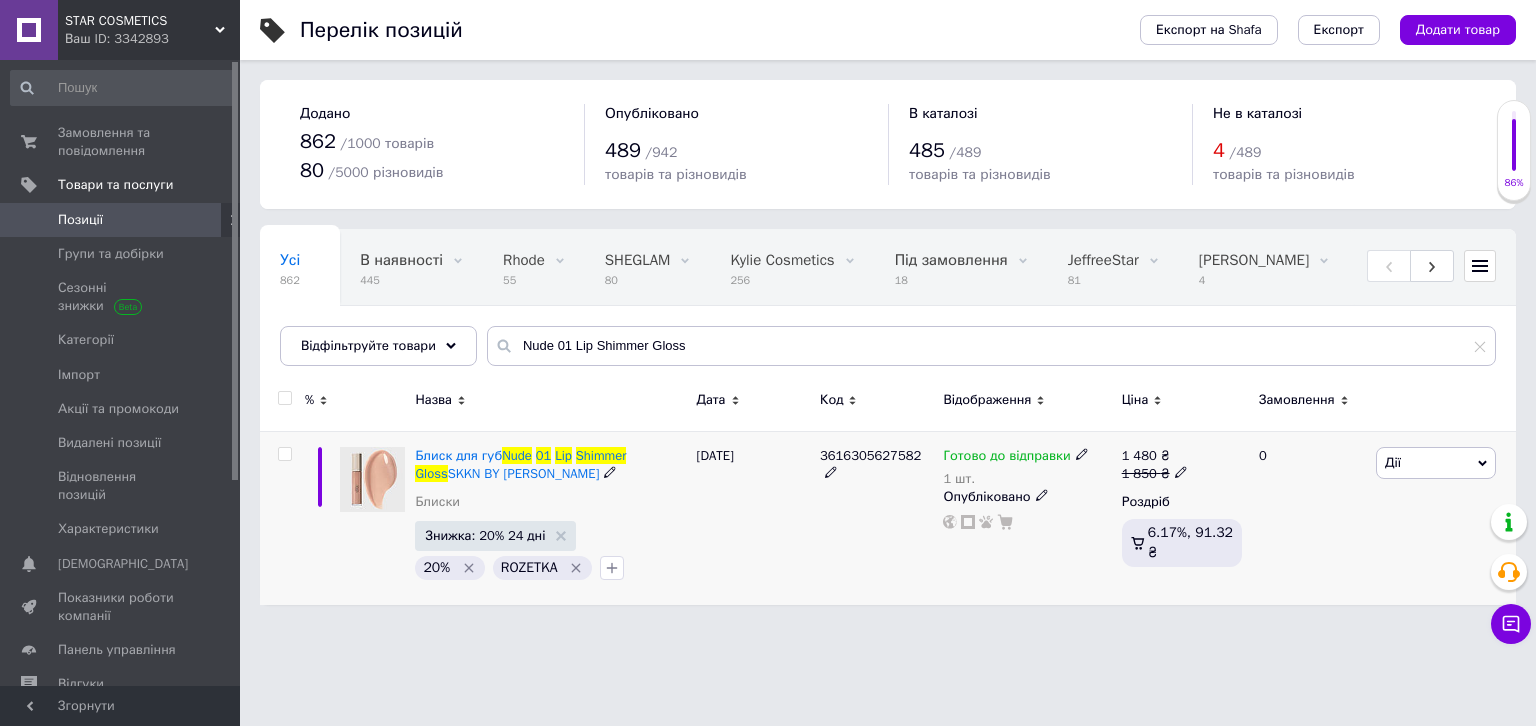click 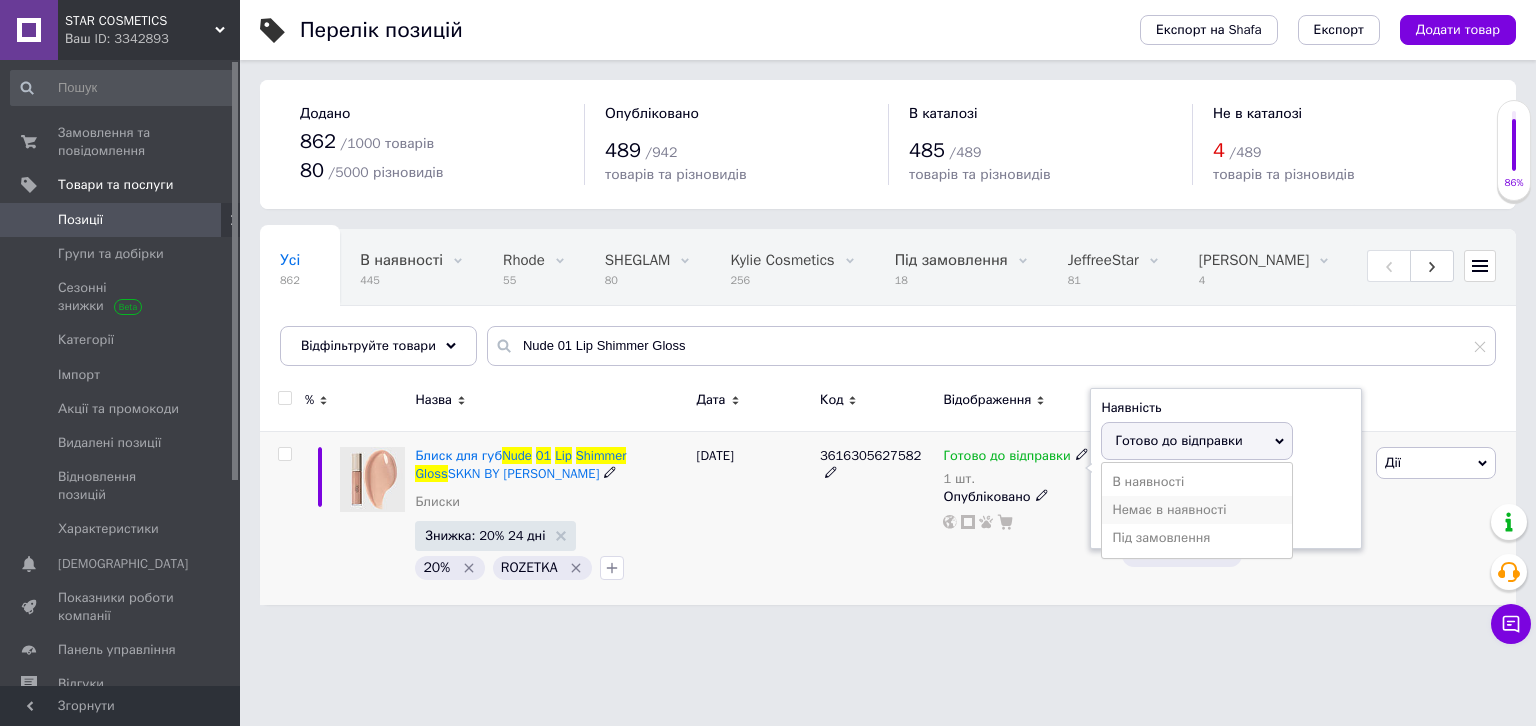 click on "Немає в наявності" at bounding box center [1197, 510] 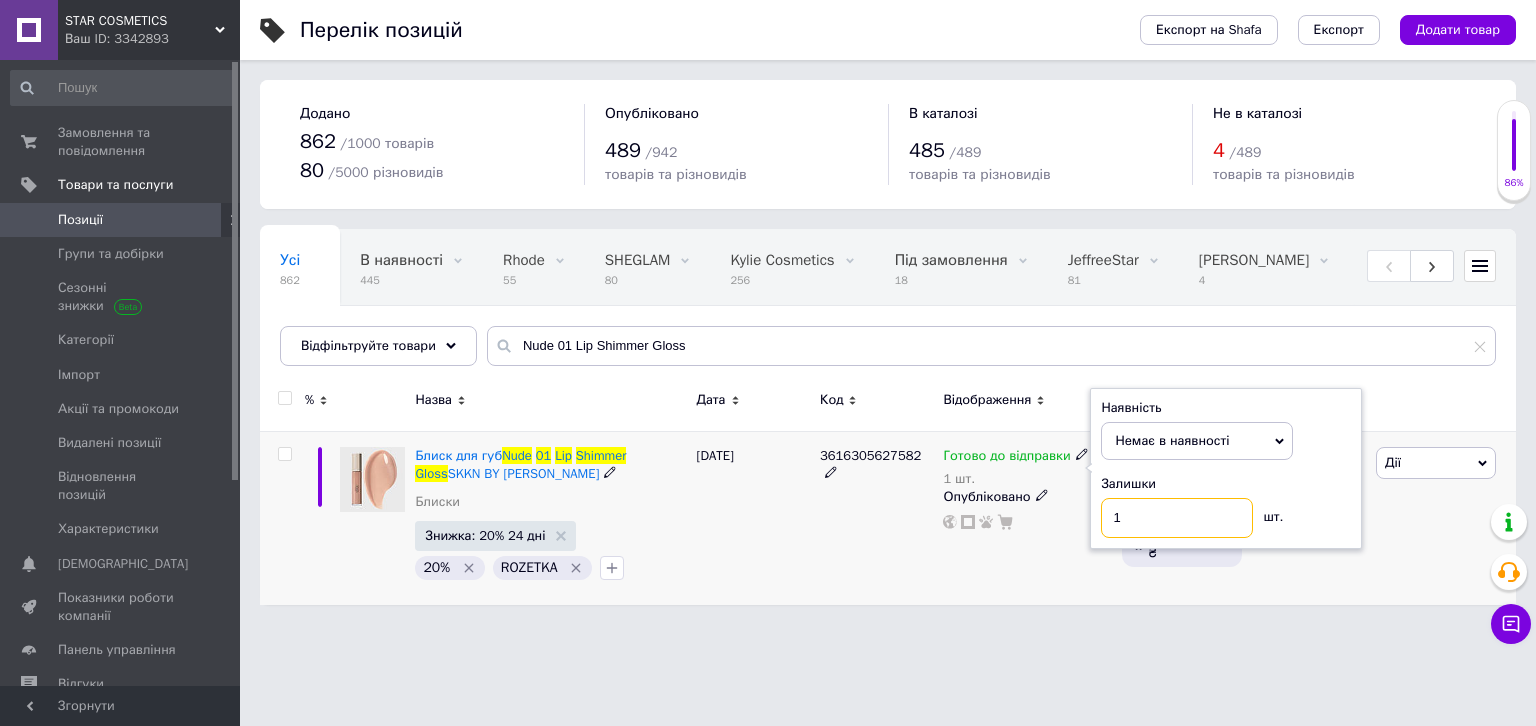 click on "1" at bounding box center [1177, 518] 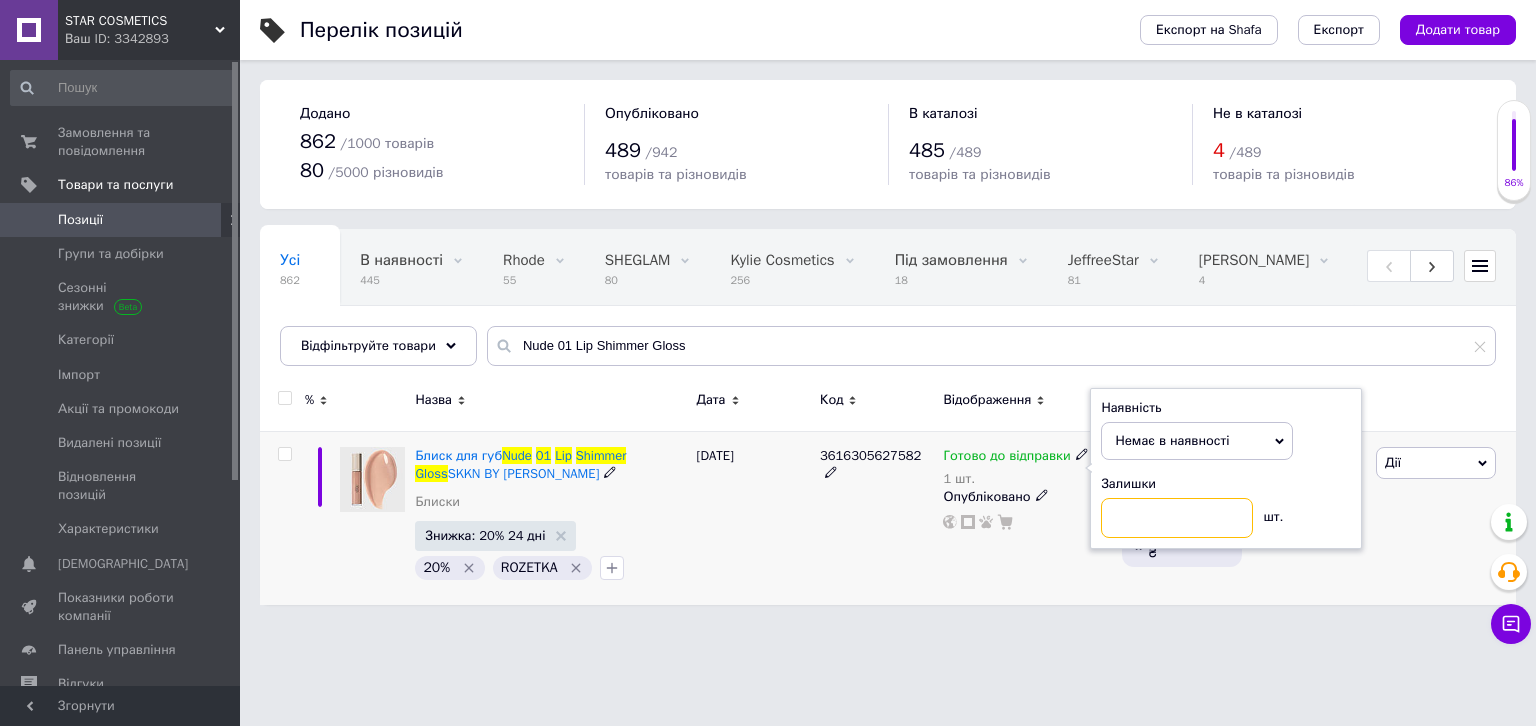 type 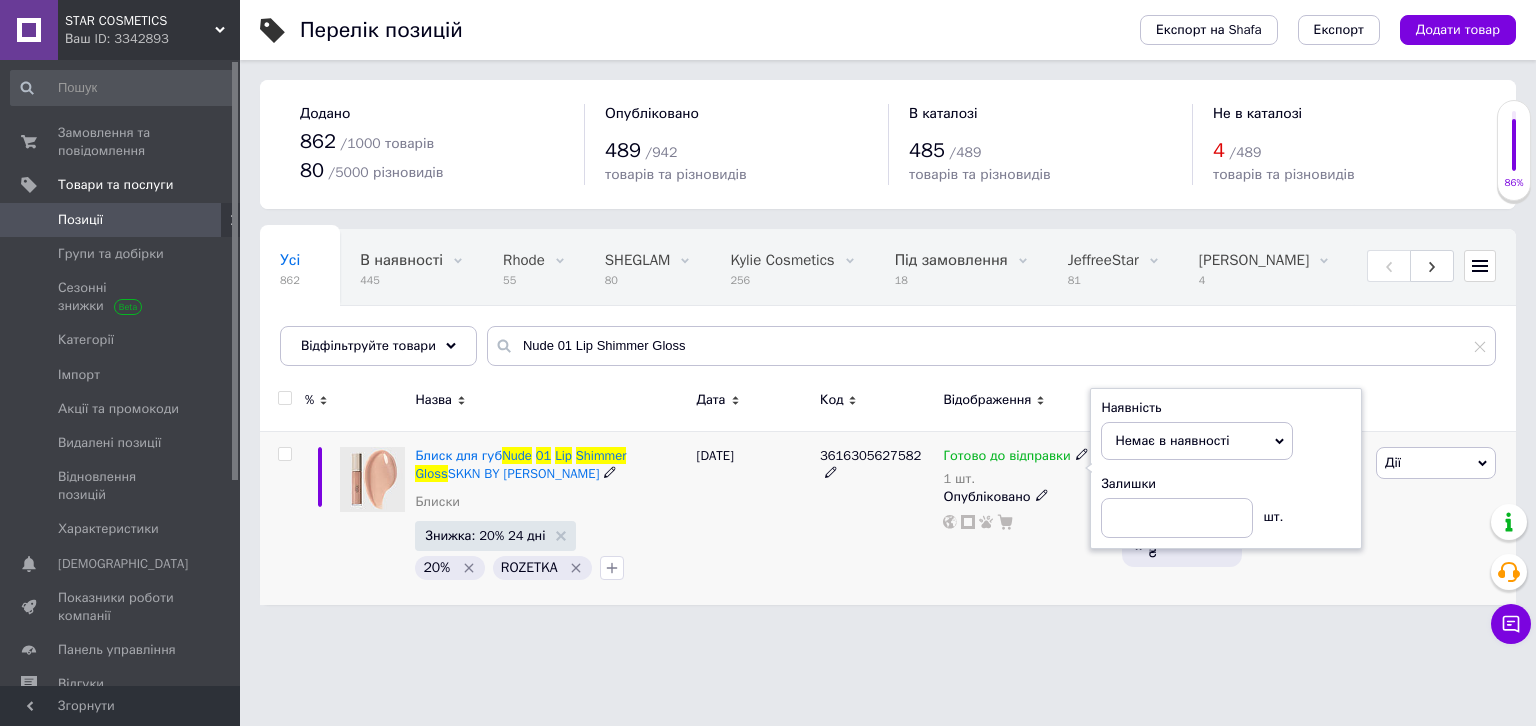 click on "Готово до відправки 1 шт. Наявність Немає в наявності В наявності Під замовлення Готово до відправки Залишки шт. Опубліковано" at bounding box center [1027, 518] 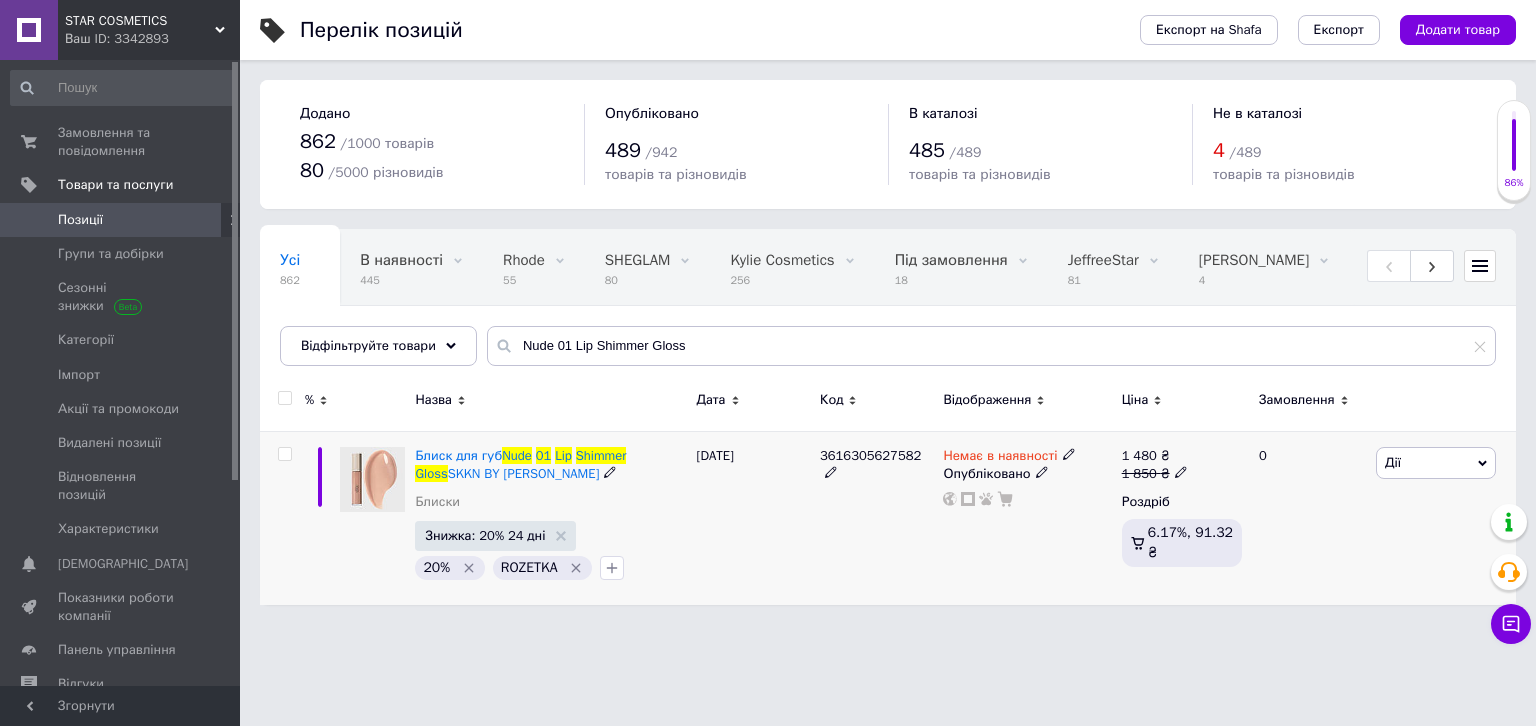 click 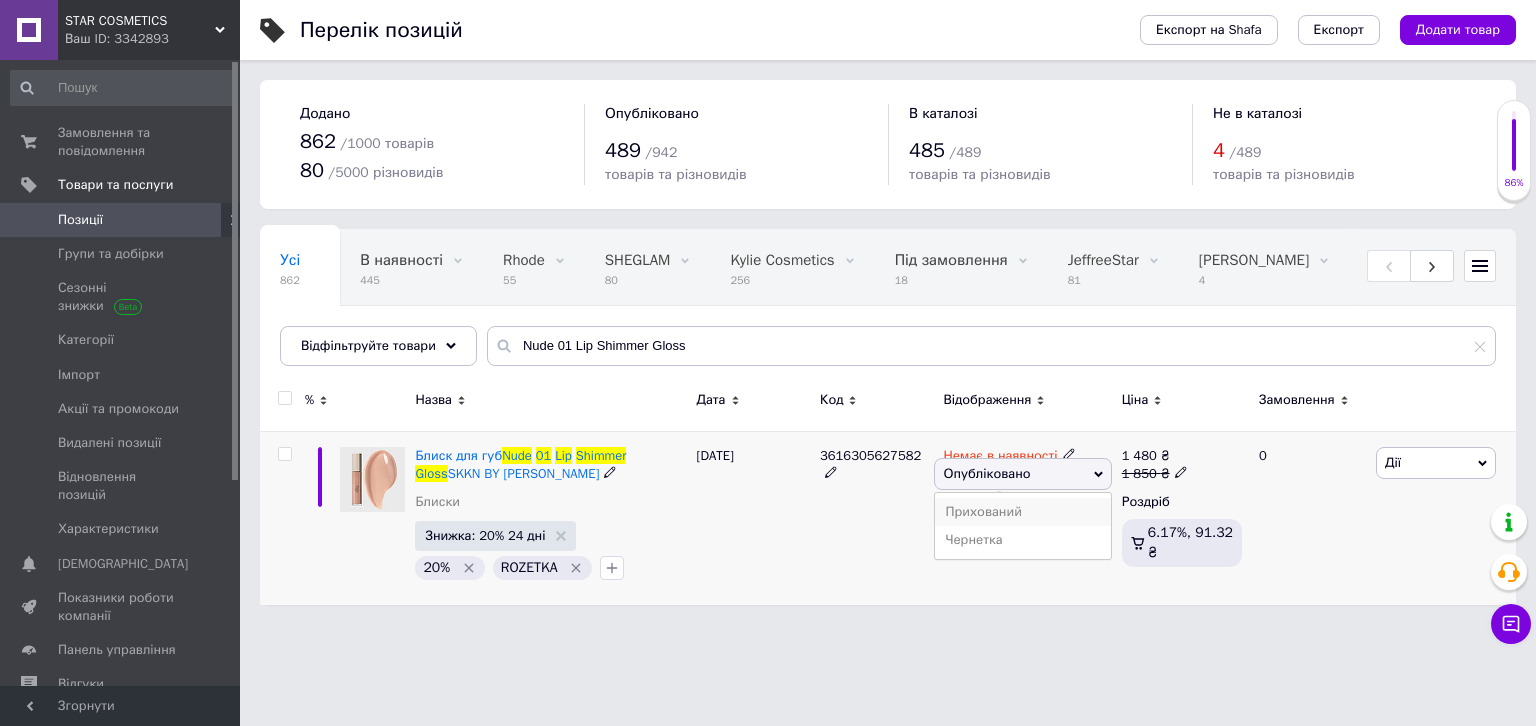 click on "Прихований" at bounding box center [1022, 512] 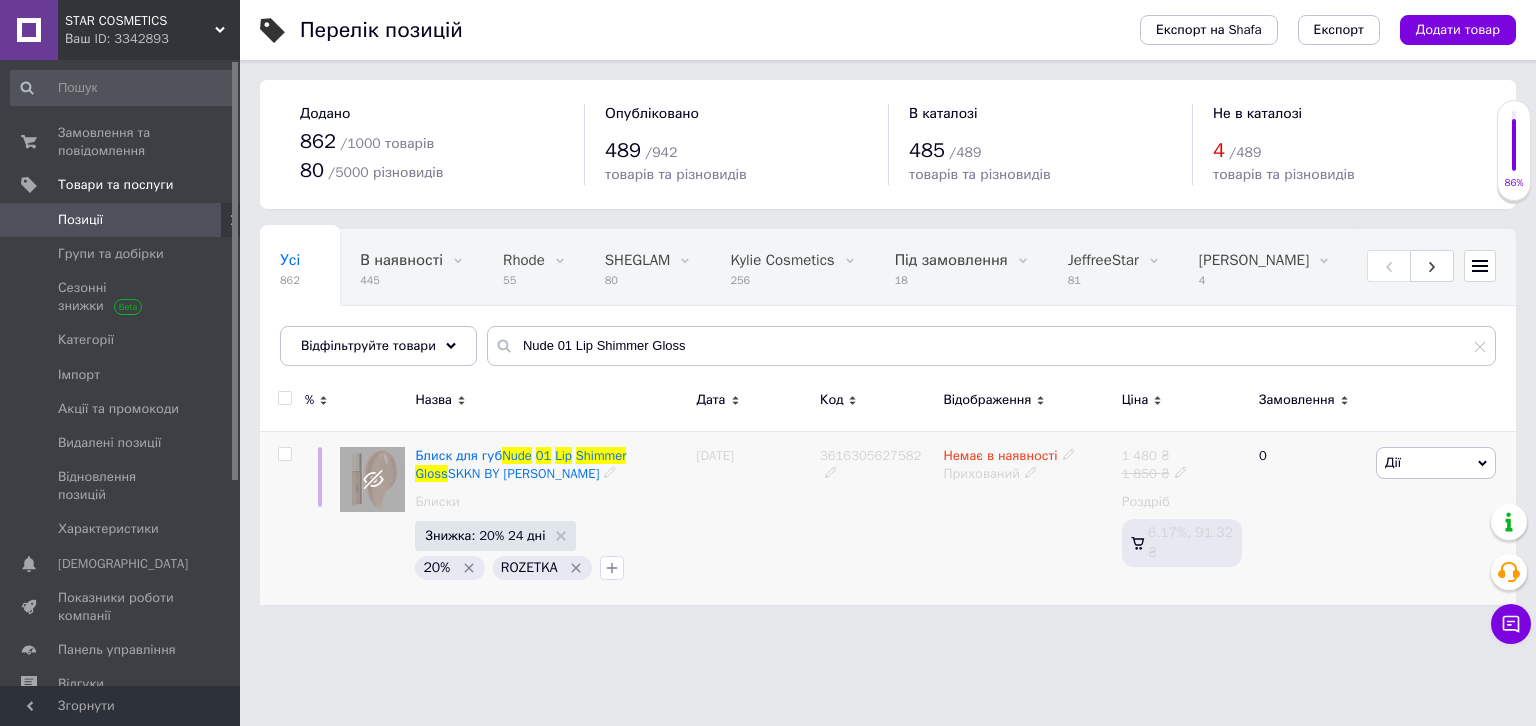 drag, startPoint x: 562, startPoint y: 565, endPoint x: 496, endPoint y: 565, distance: 66 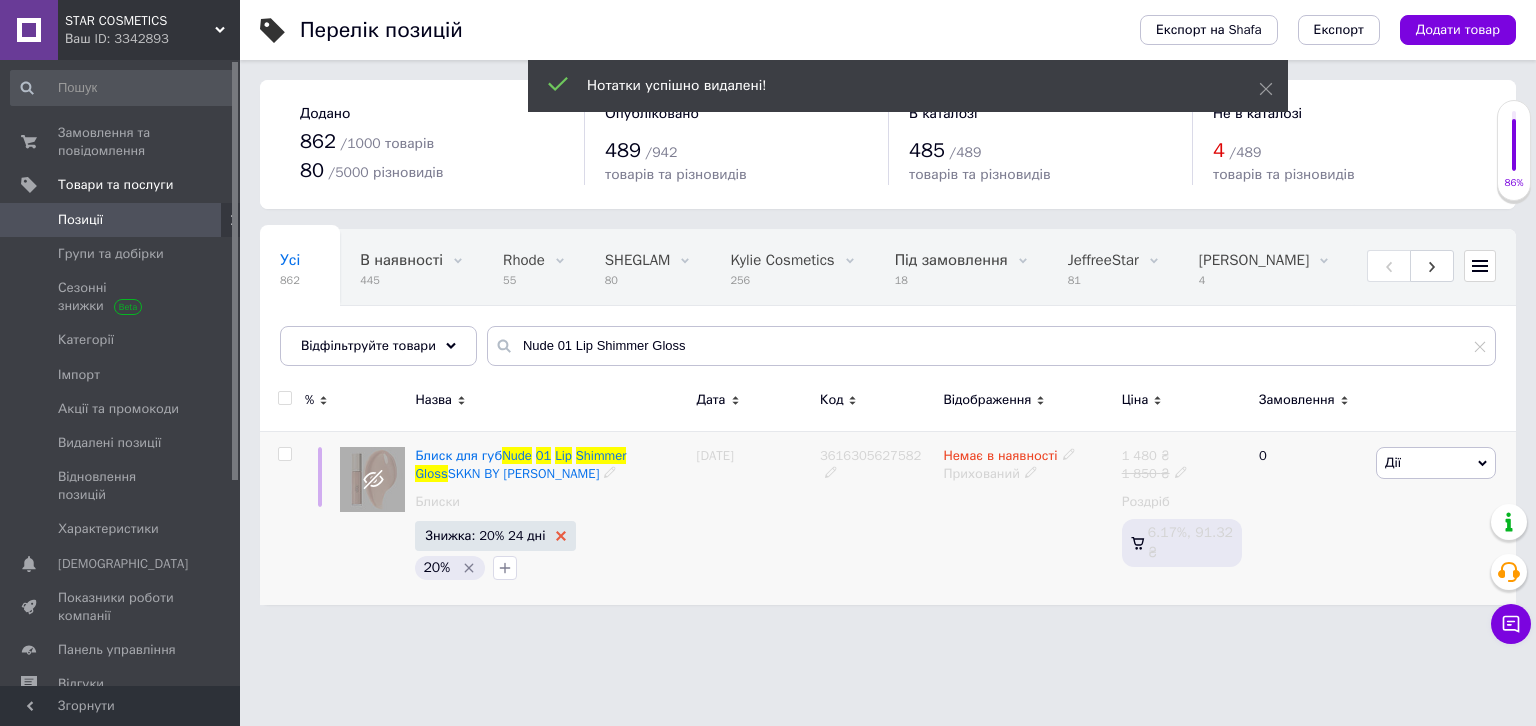 click 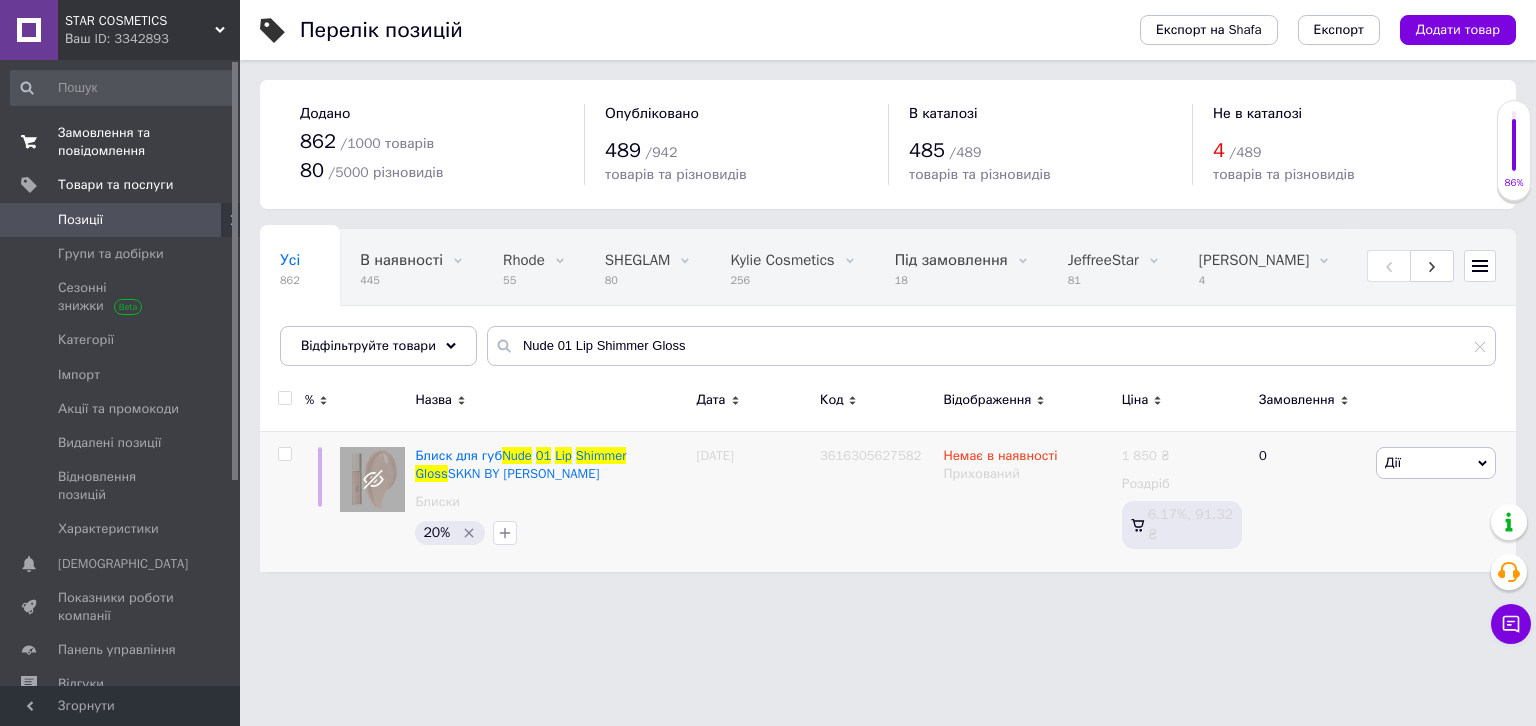 click on "Замовлення та повідомлення 0 0" at bounding box center (123, 142) 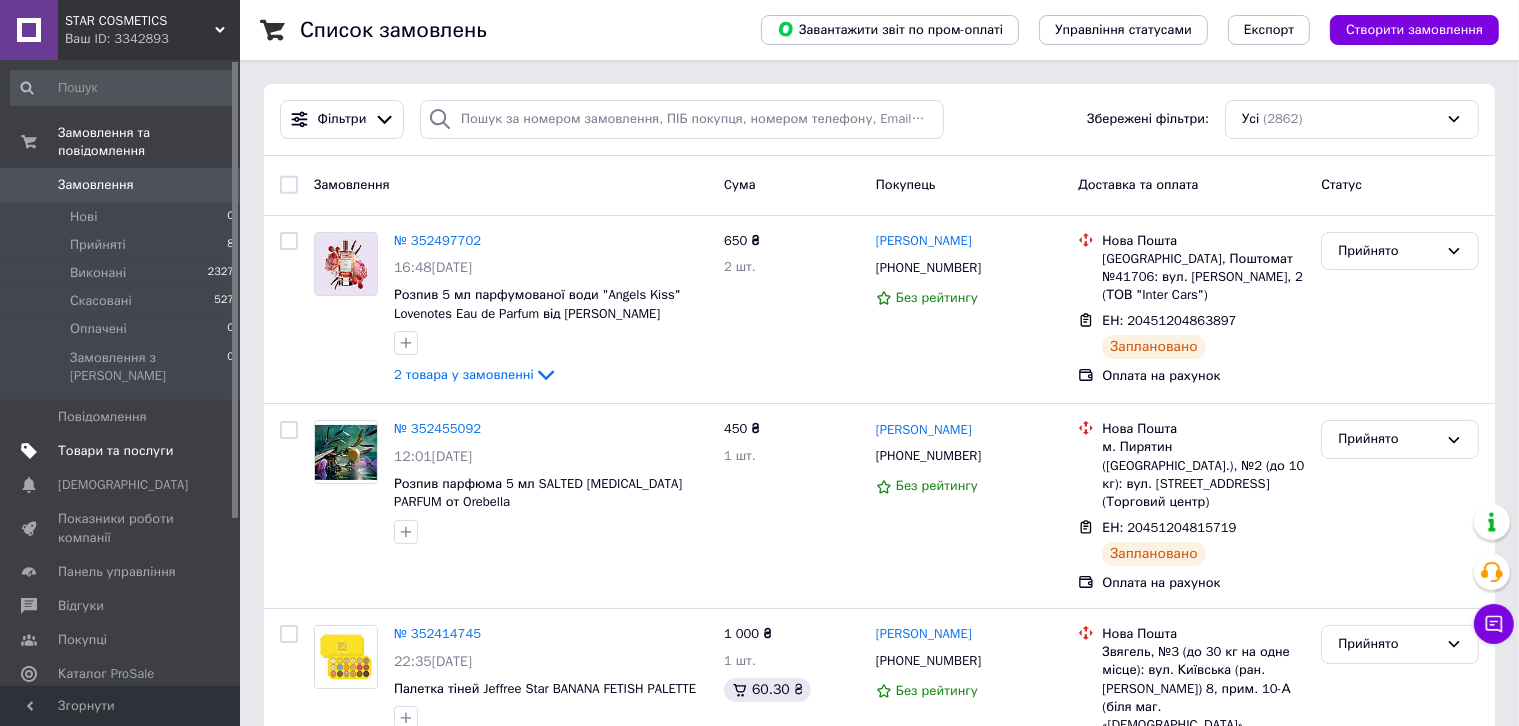 click on "Товари та послуги" at bounding box center [123, 451] 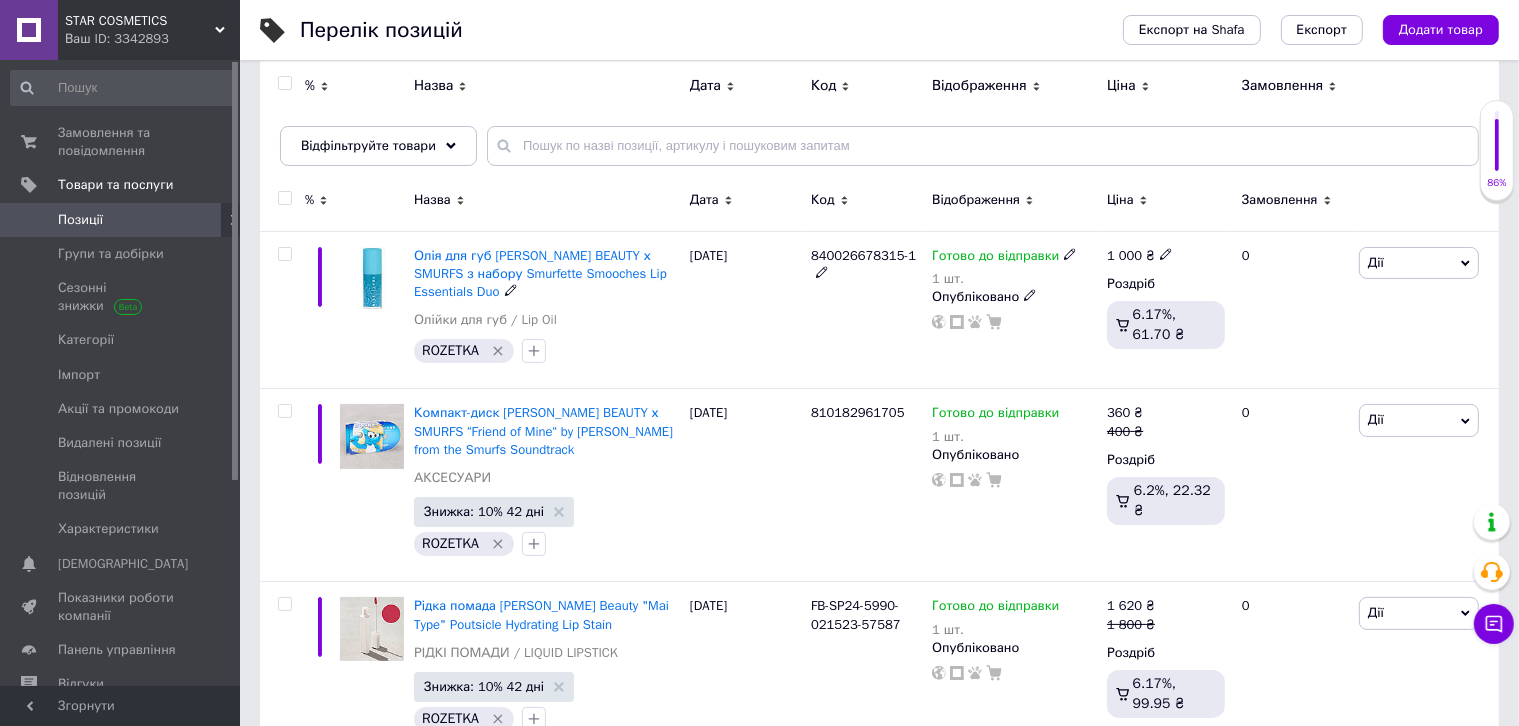 scroll, scrollTop: 0, scrollLeft: 0, axis: both 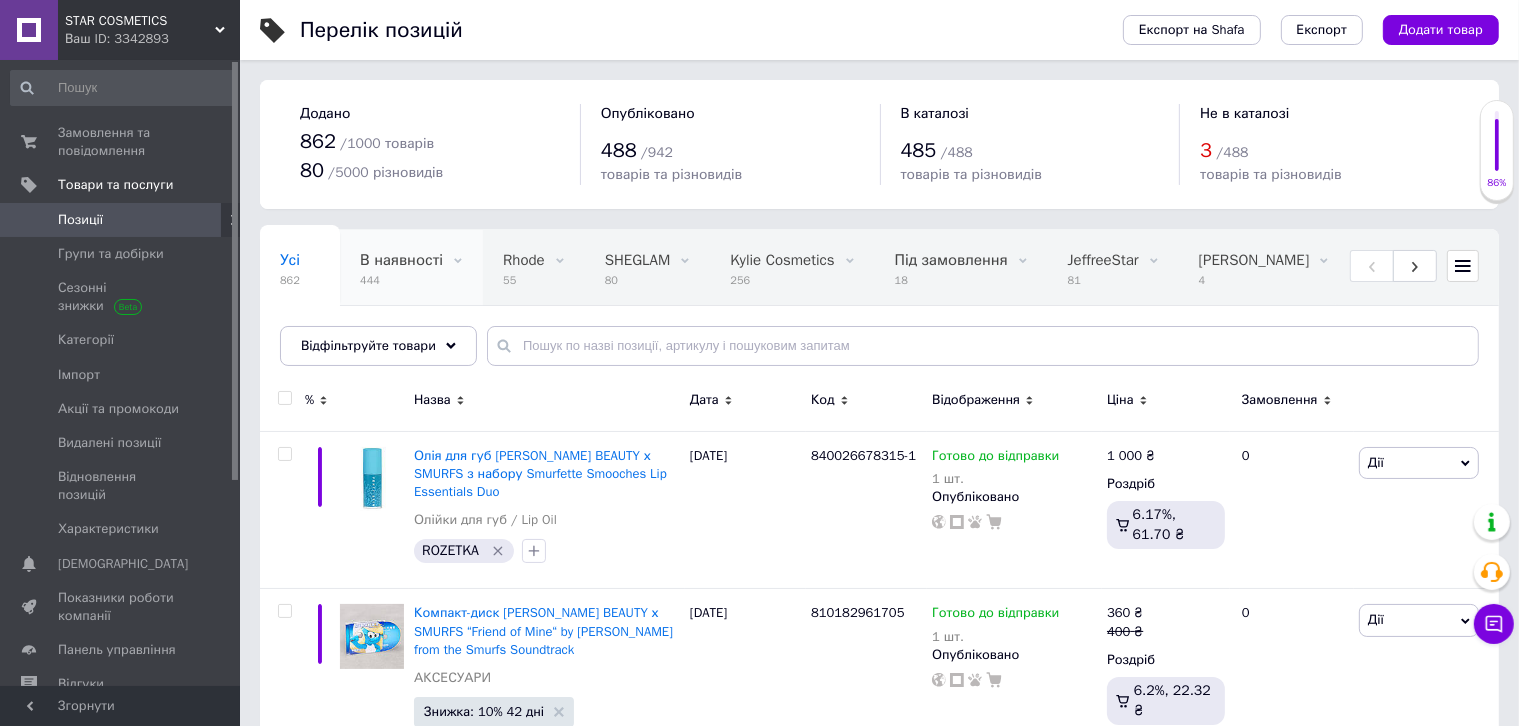click on "В наявності 444" at bounding box center [411, 268] 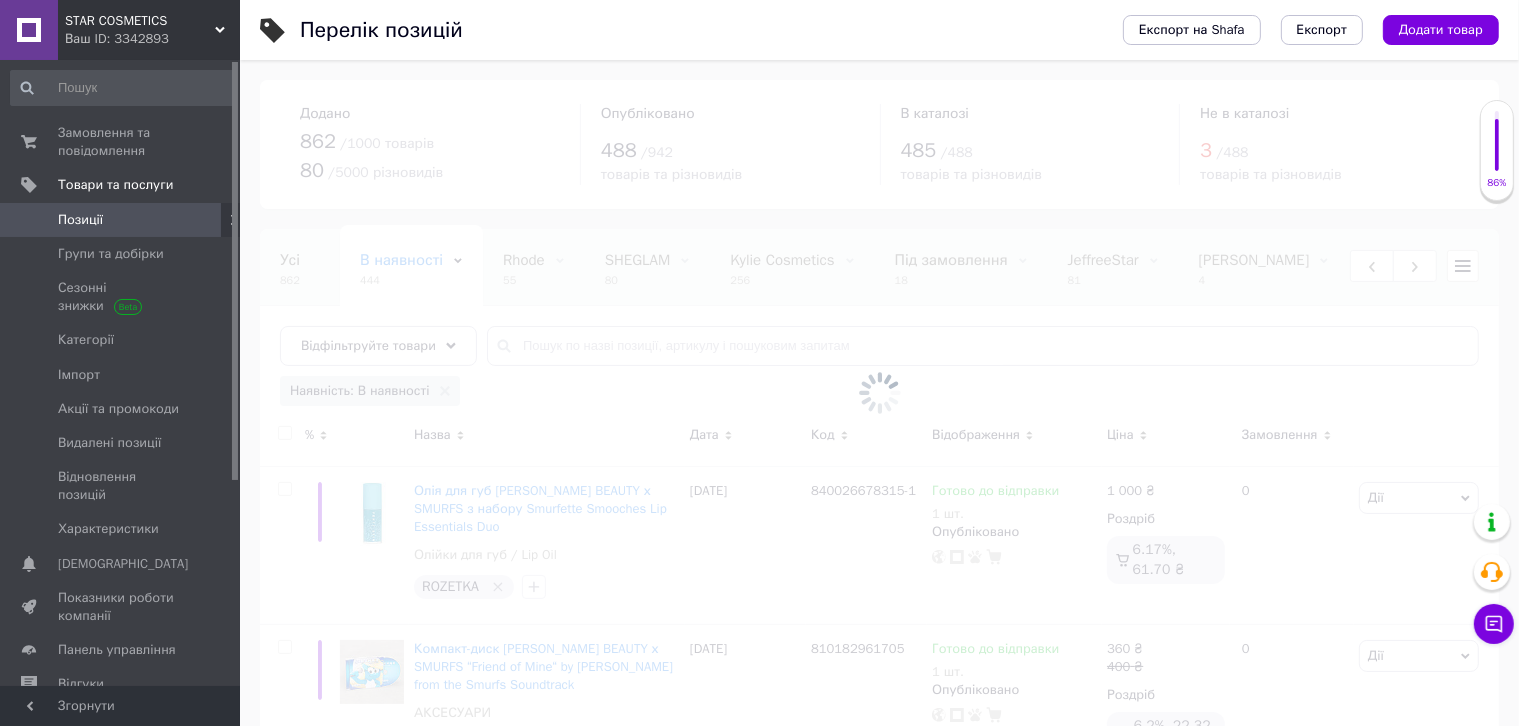 scroll, scrollTop: 0, scrollLeft: 88, axis: horizontal 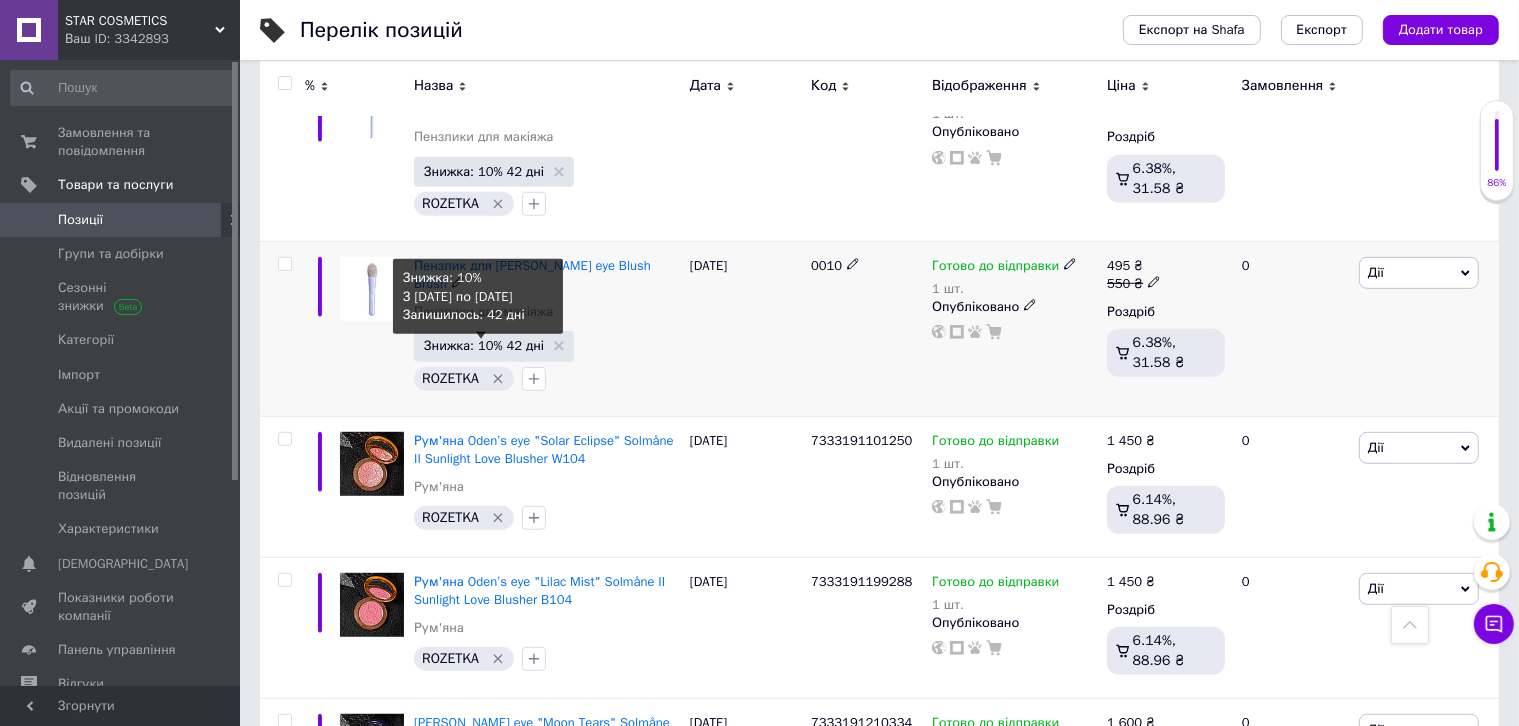 click on "Знижка: 10% 42 дні" at bounding box center (484, 345) 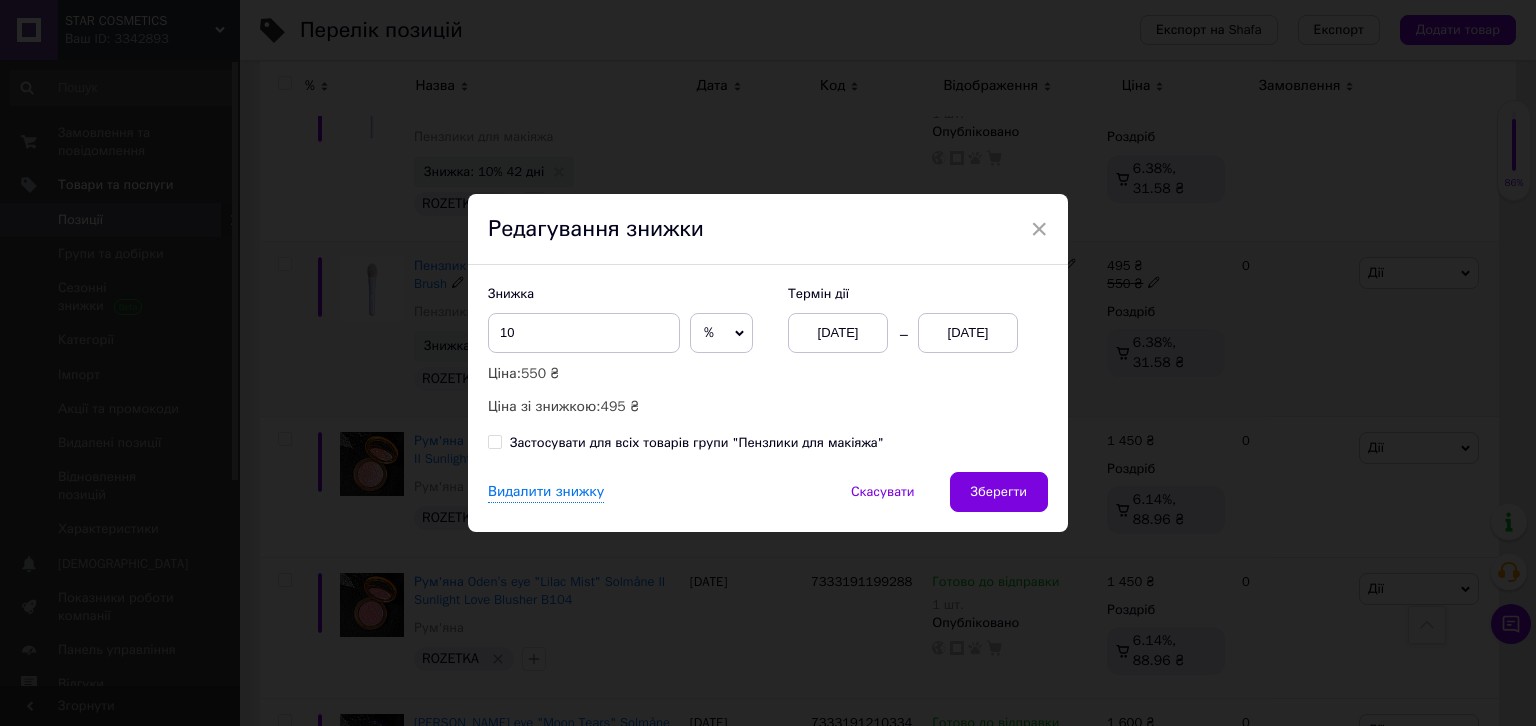 click on "[DATE]" at bounding box center [968, 333] 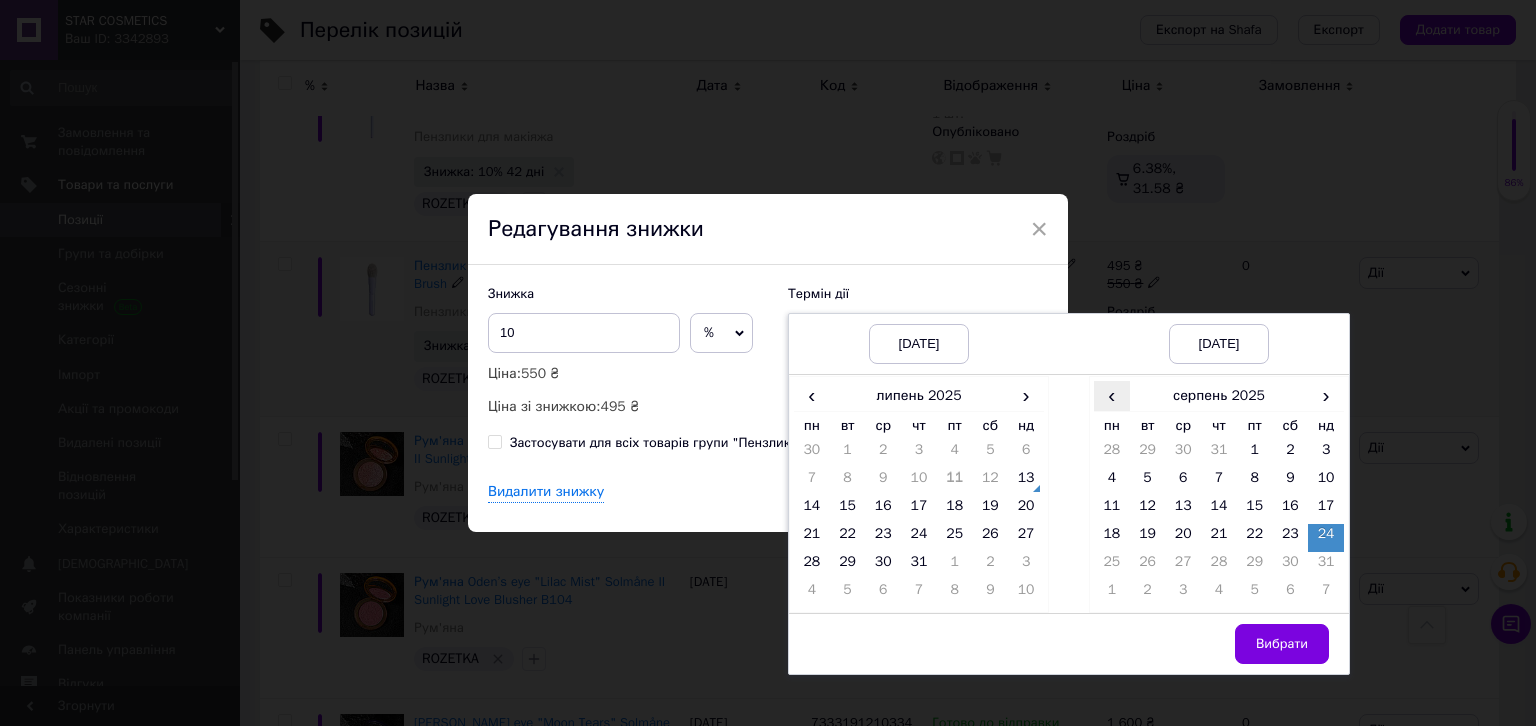 click on "‹" at bounding box center [1112, 395] 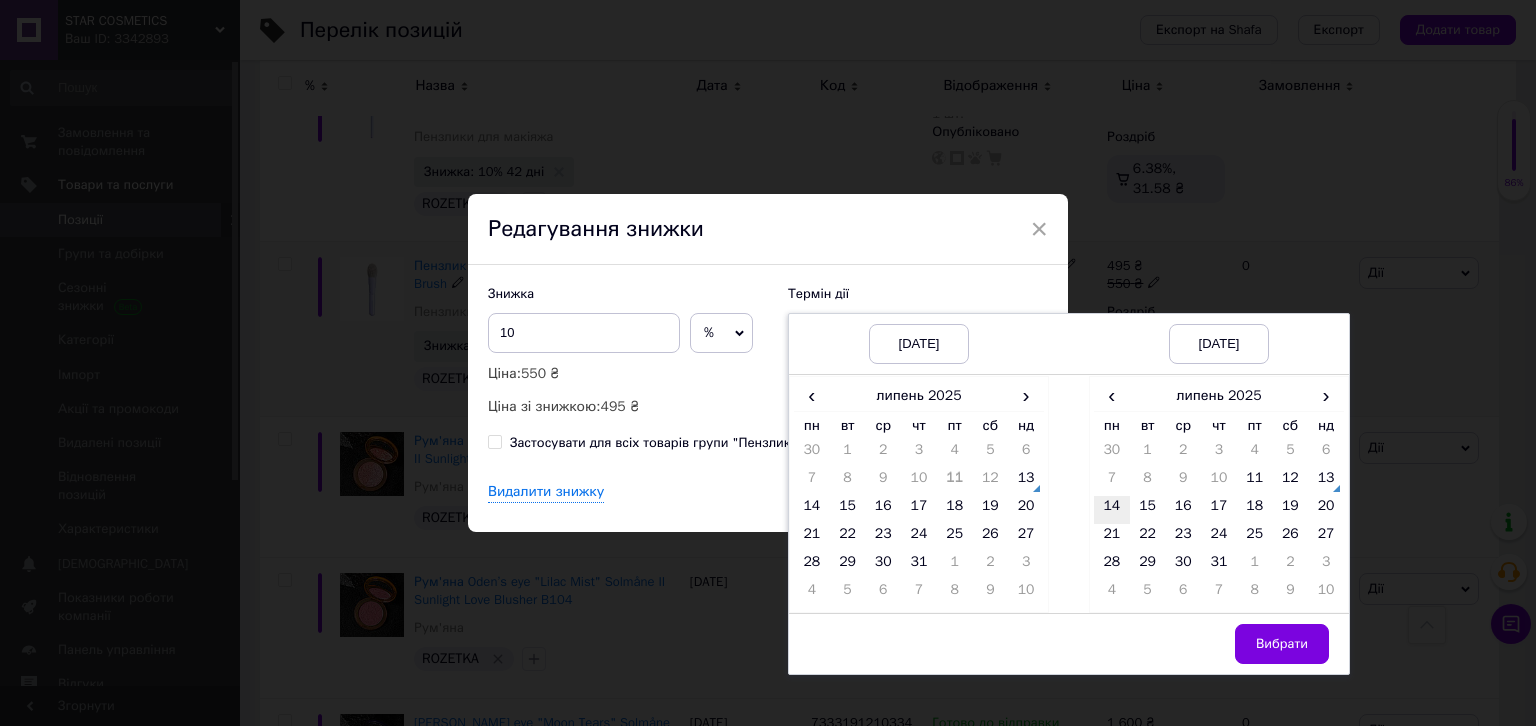click on "14" at bounding box center (1112, 510) 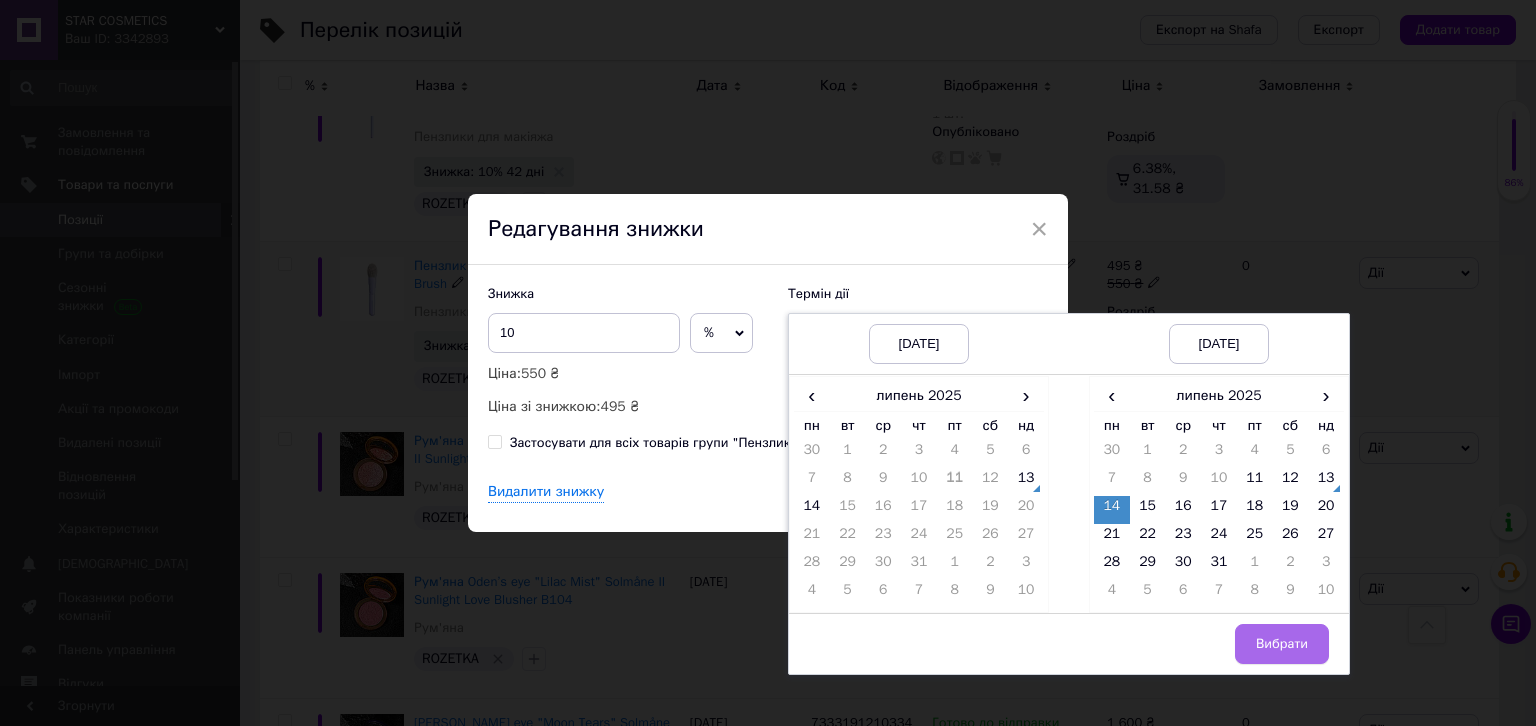 click on "Вибрати" at bounding box center (1282, 644) 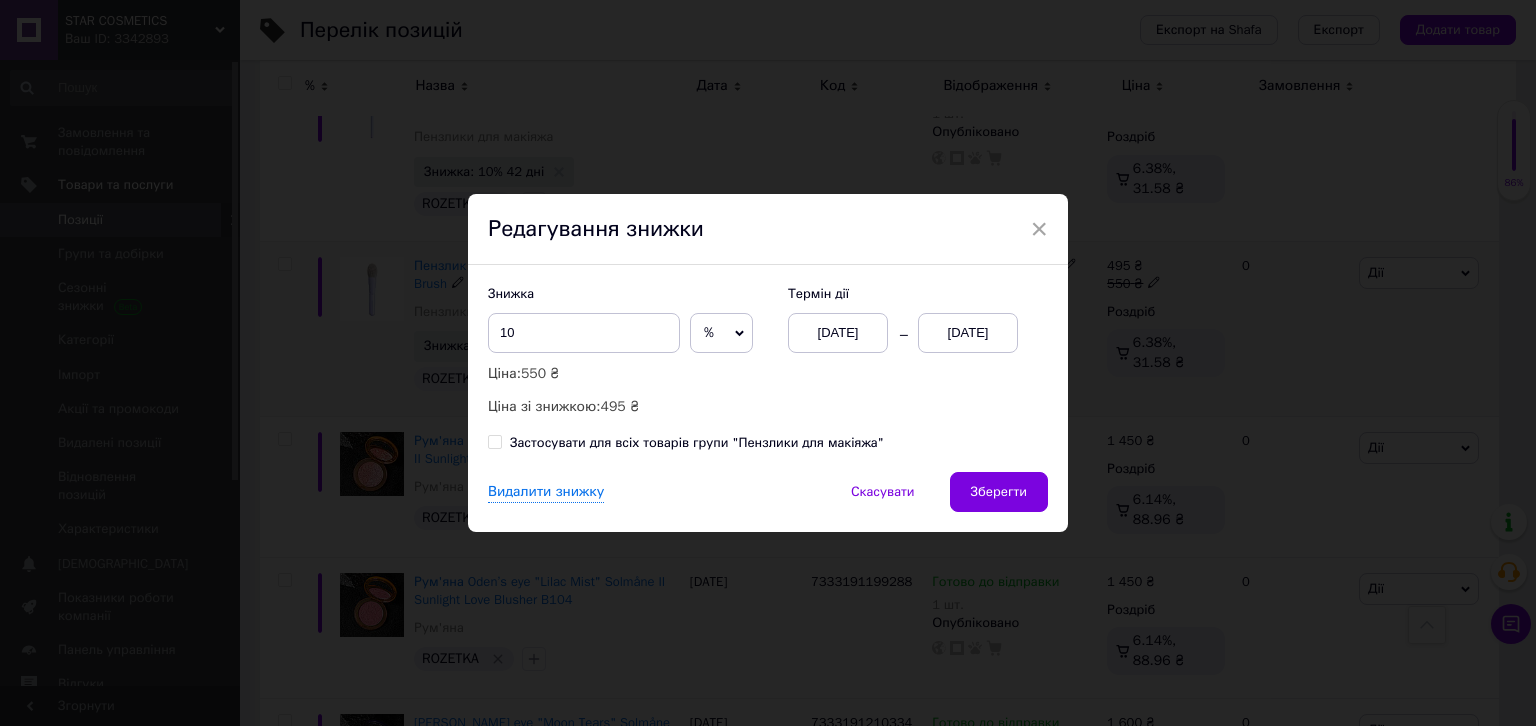drag, startPoint x: 988, startPoint y: 481, endPoint x: 261, endPoint y: 466, distance: 727.1547 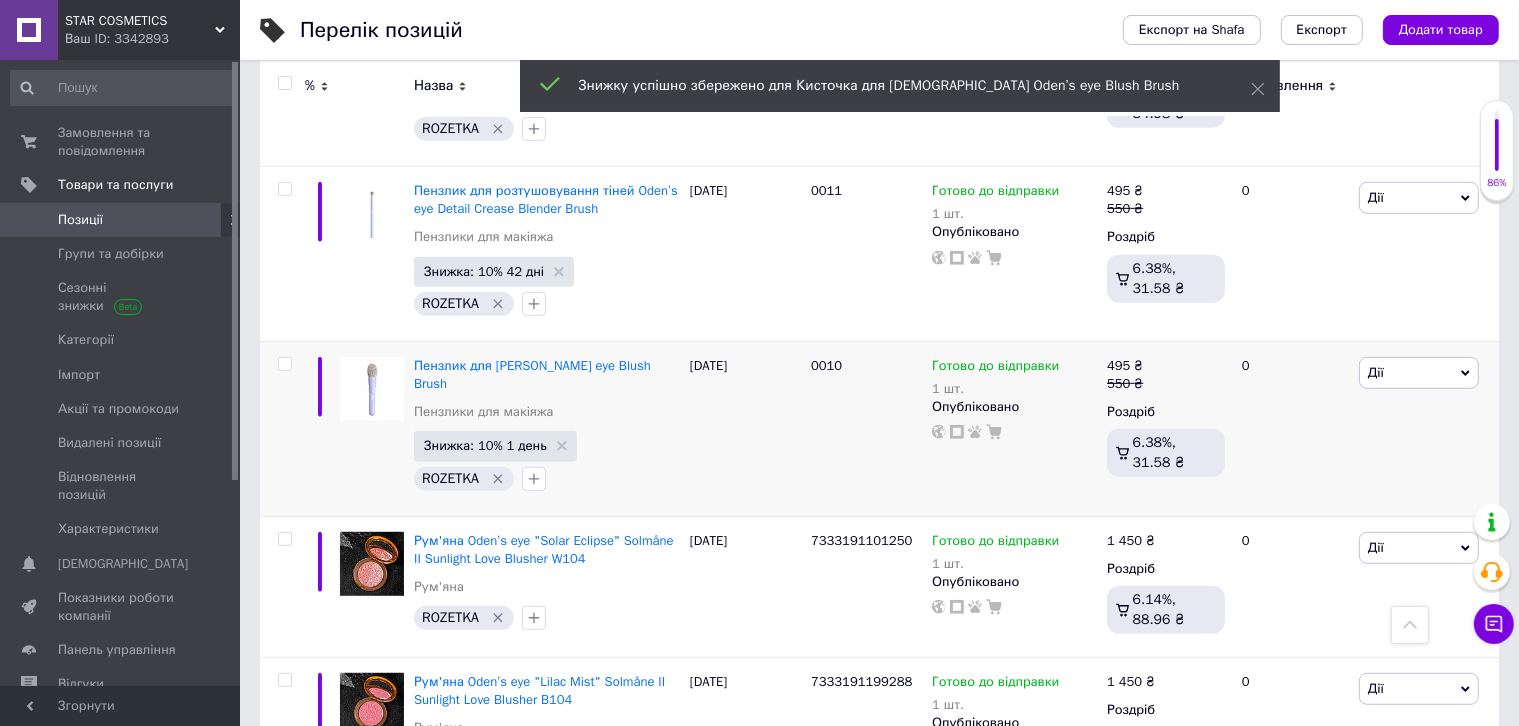scroll, scrollTop: 1000, scrollLeft: 0, axis: vertical 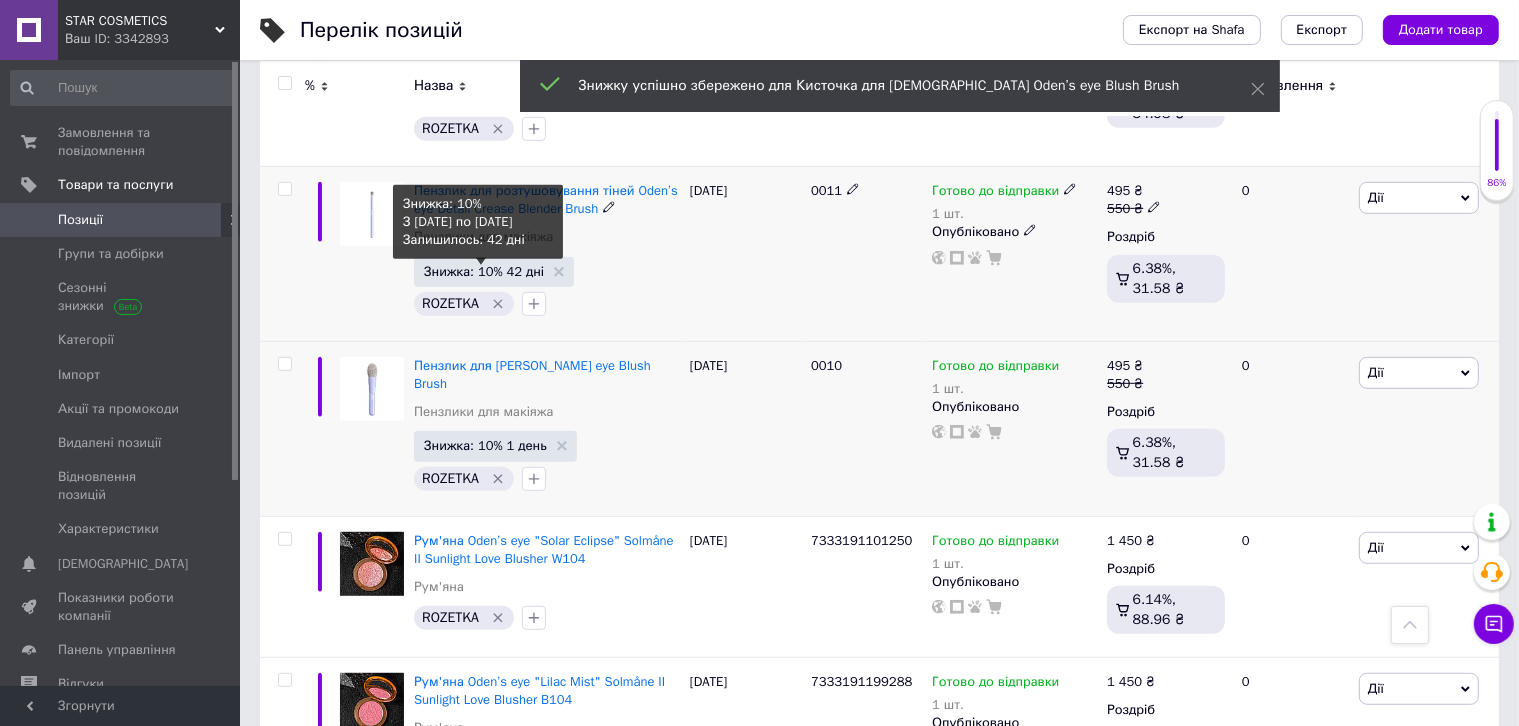 click on "Знижка: 10% 42 дні" at bounding box center [484, 271] 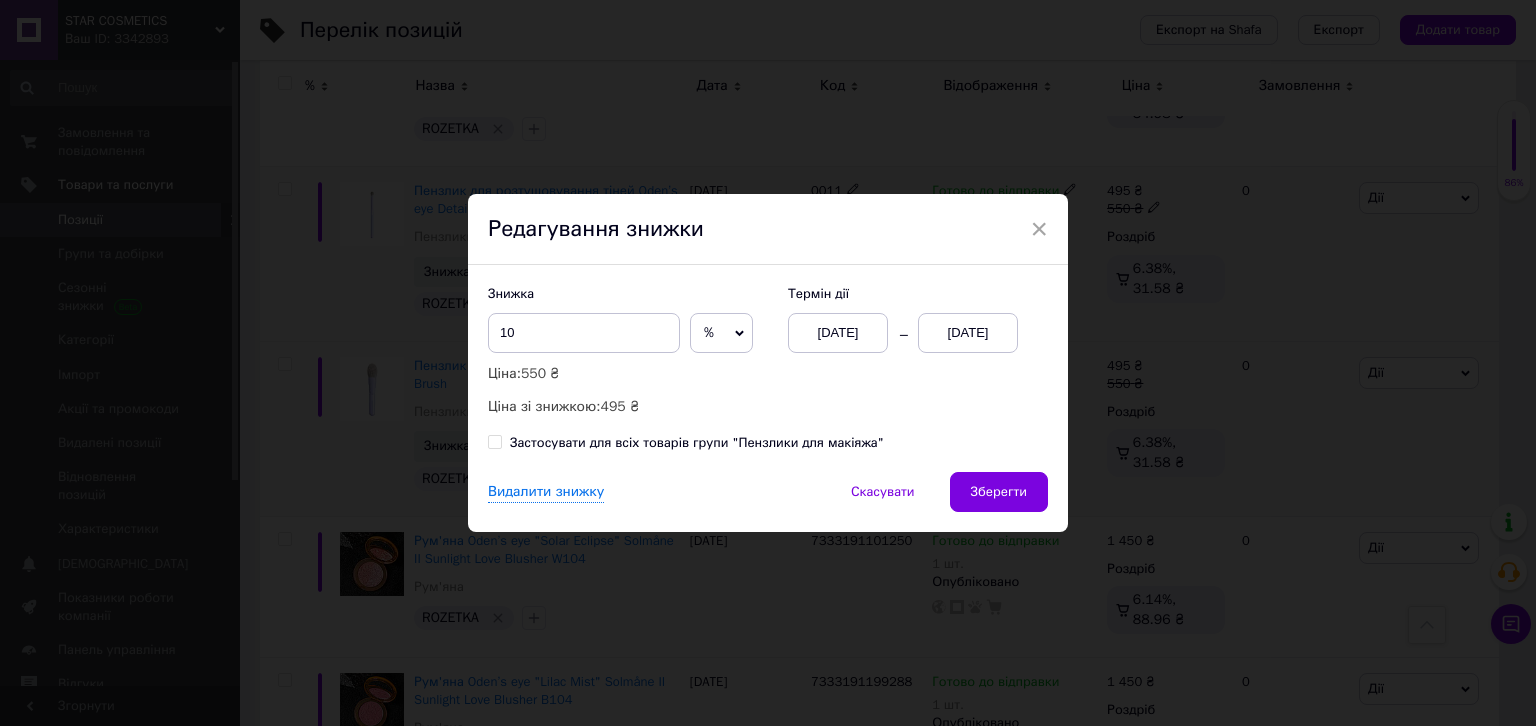 click on "[DATE]" at bounding box center (968, 333) 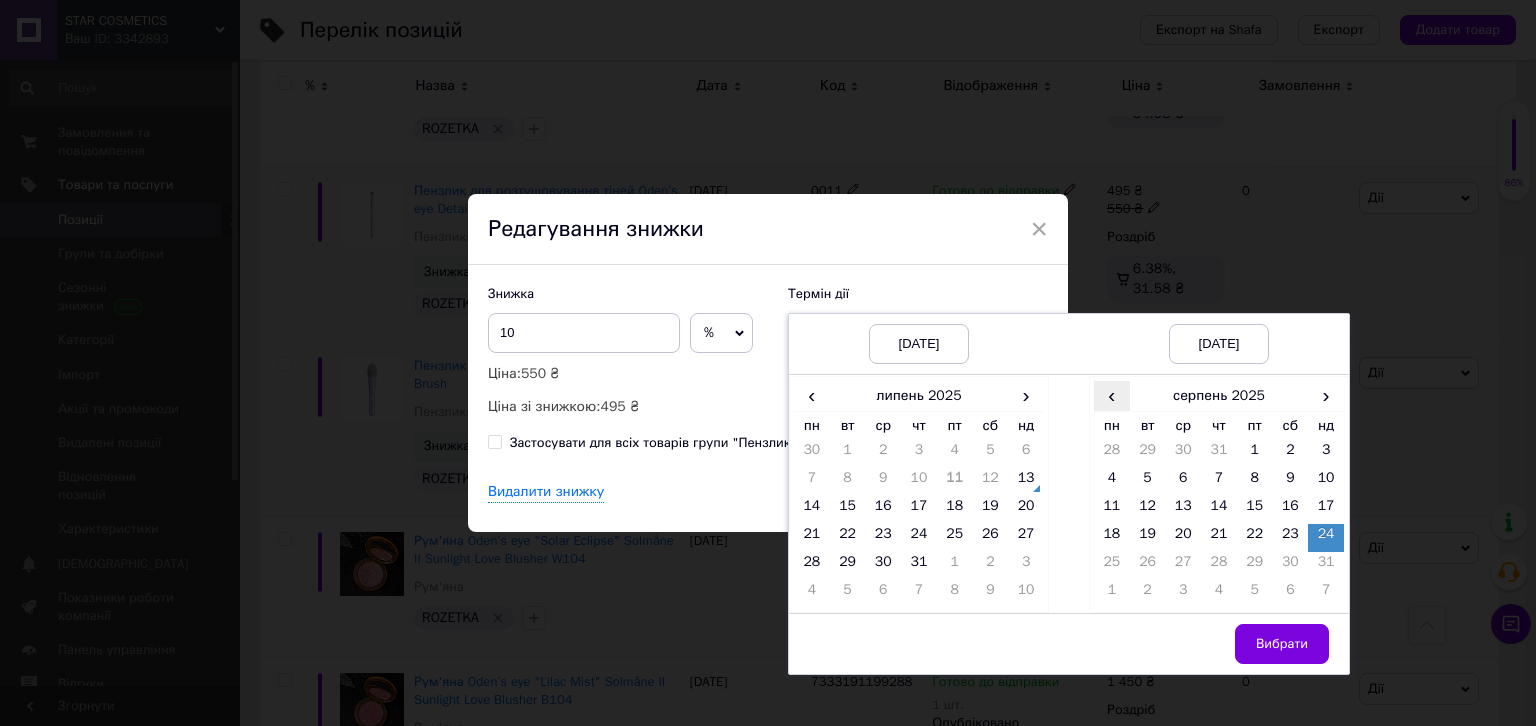 click on "‹" at bounding box center [1112, 395] 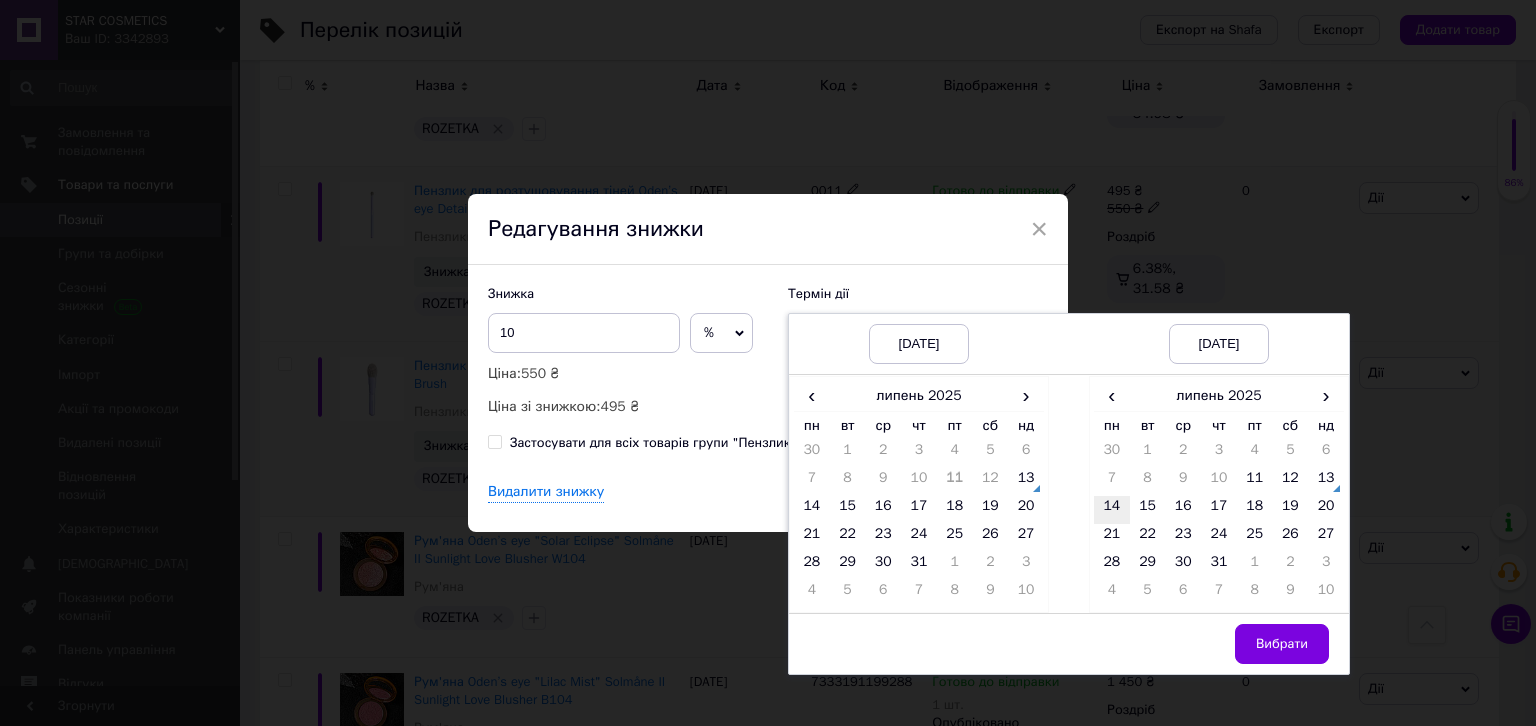 click on "14" at bounding box center (1112, 510) 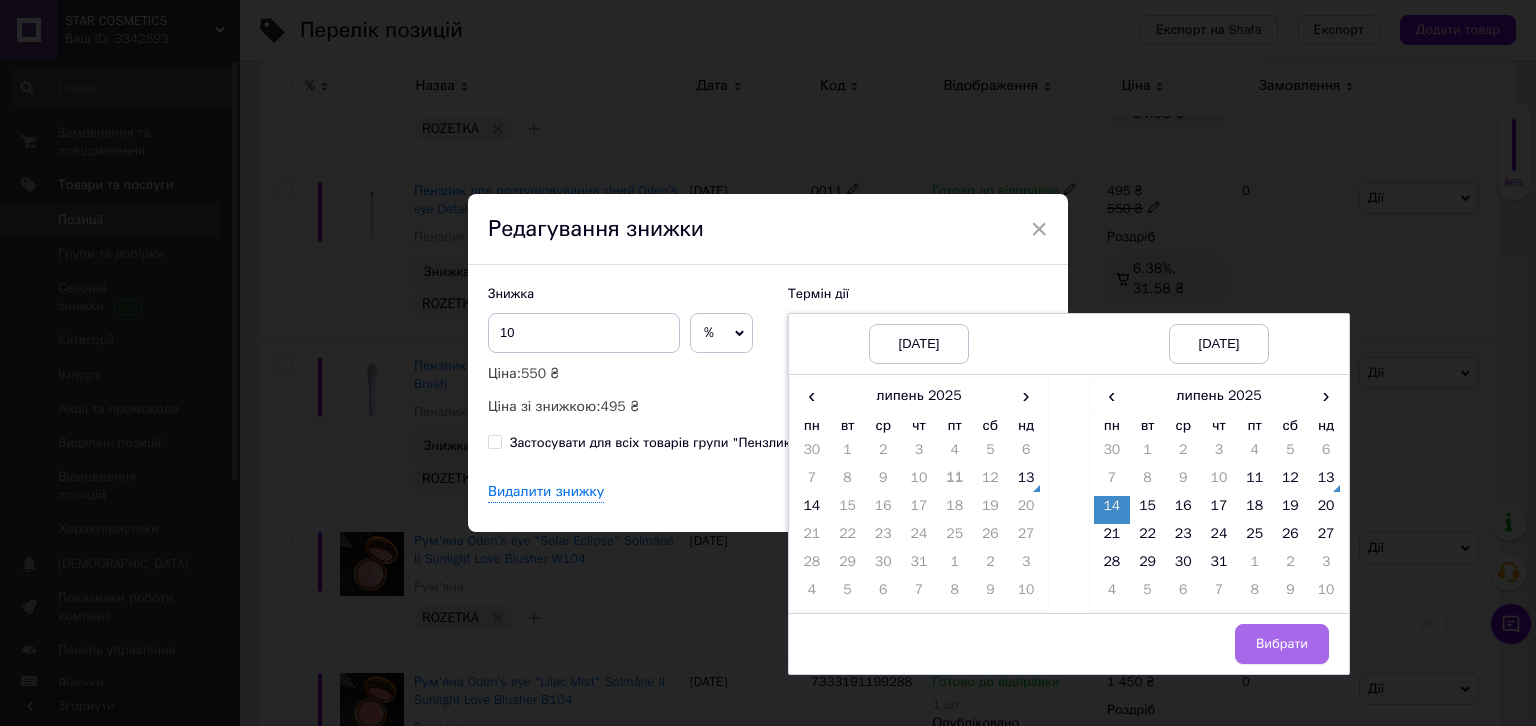 click on "Вибрати" at bounding box center [1282, 644] 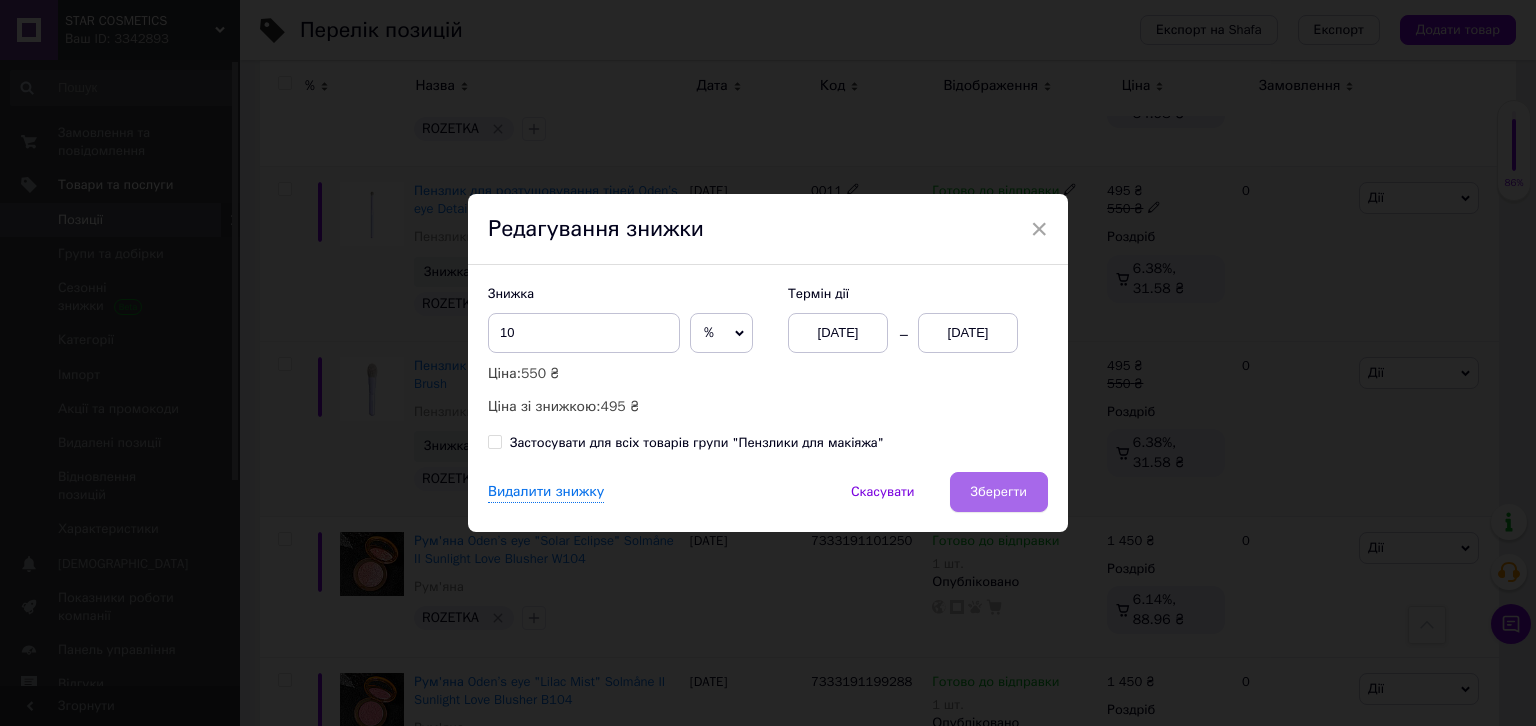 click on "Зберегти" at bounding box center (999, 492) 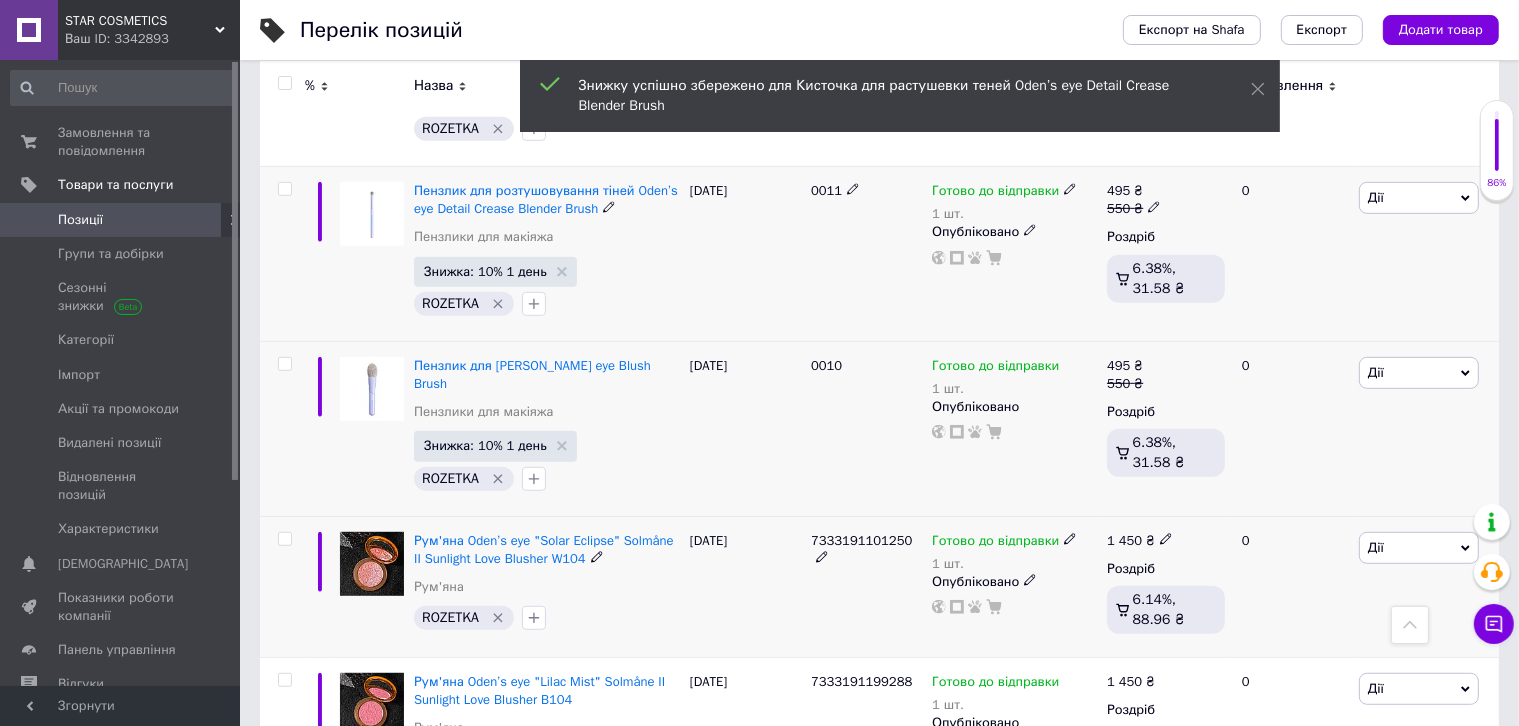 click at bounding box center [284, 539] 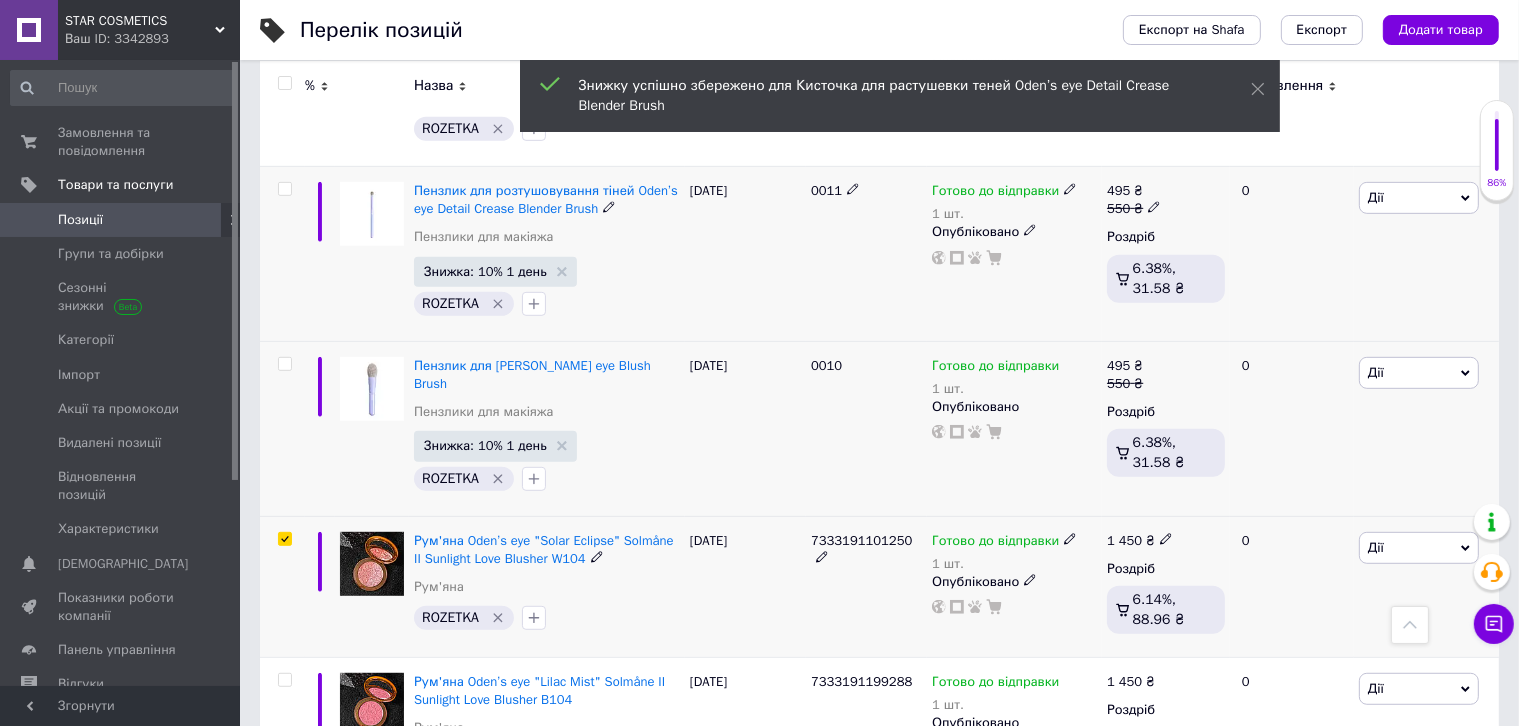checkbox on "true" 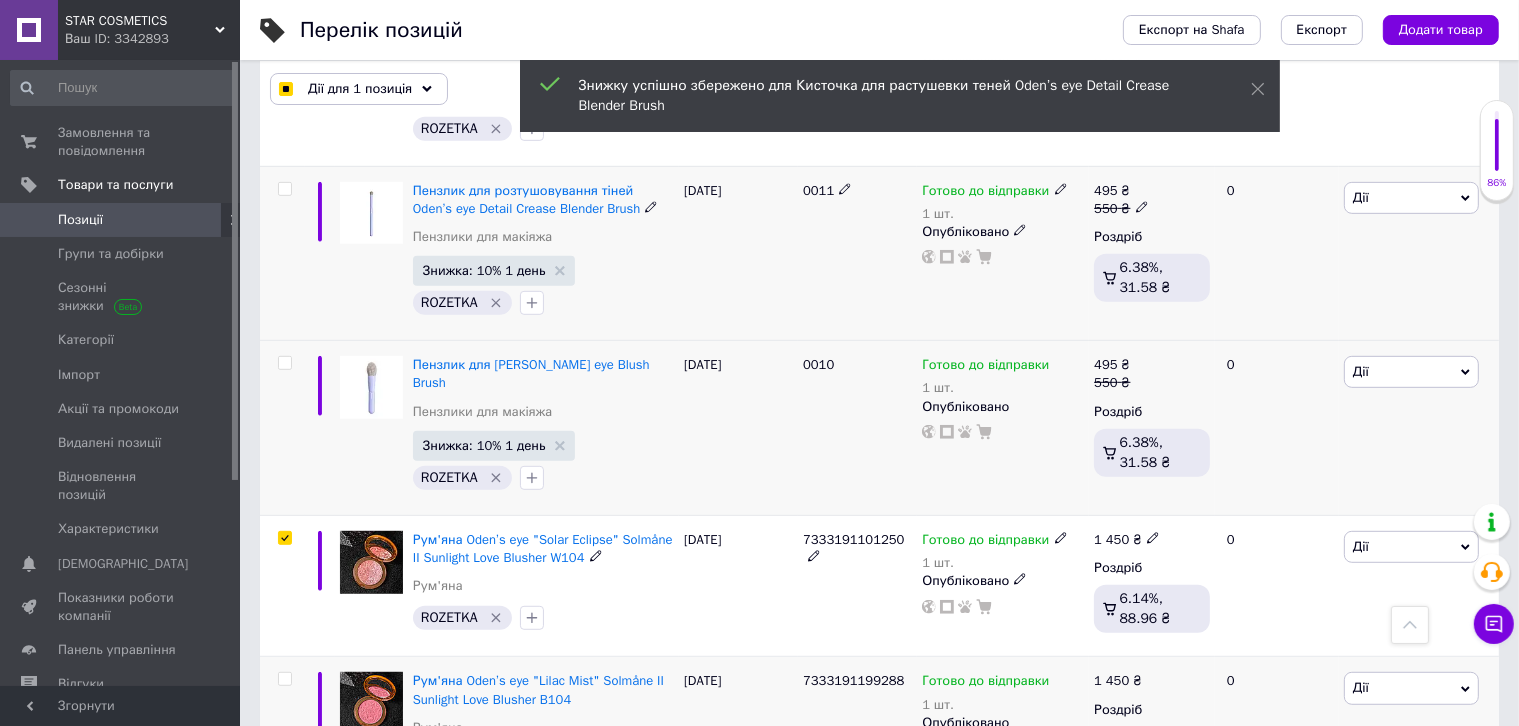 scroll, scrollTop: 1214, scrollLeft: 0, axis: vertical 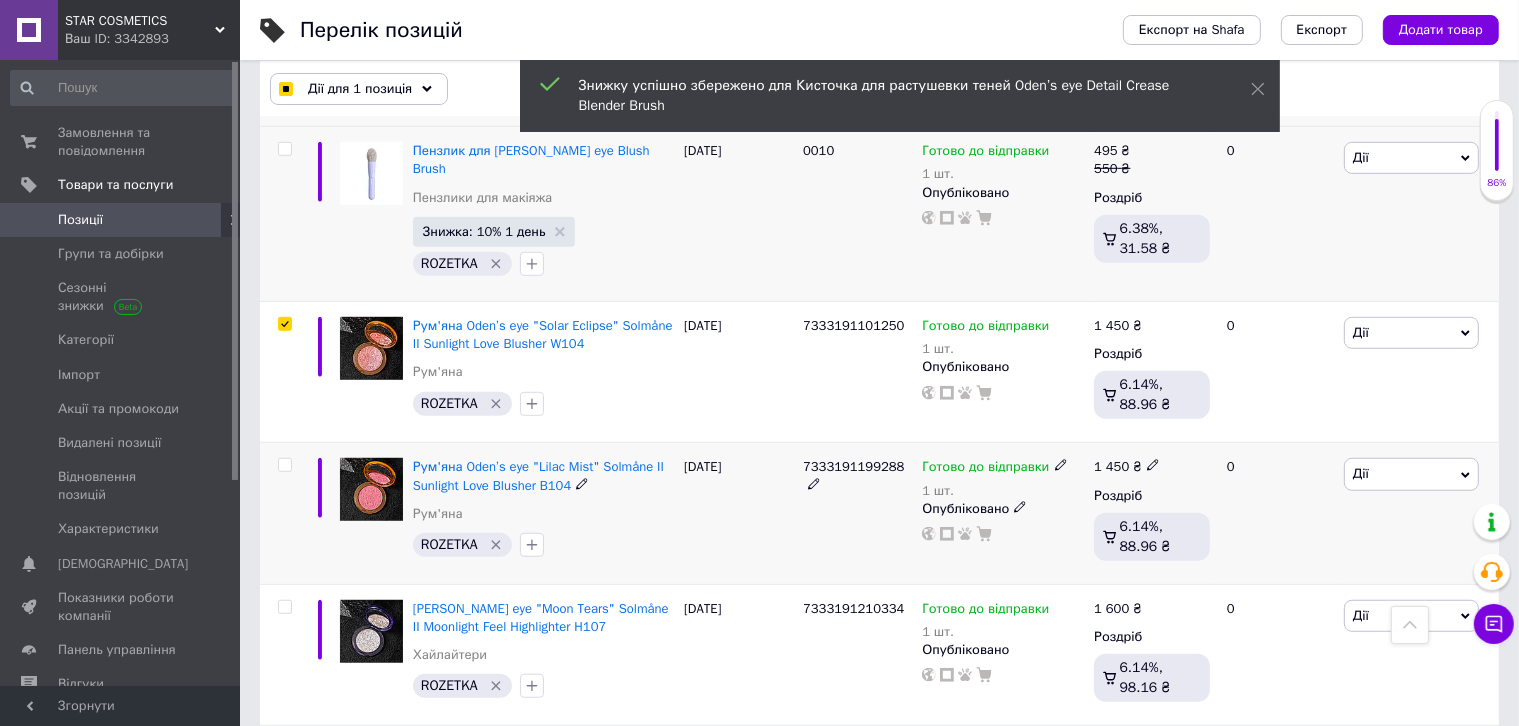 click at bounding box center (284, 465) 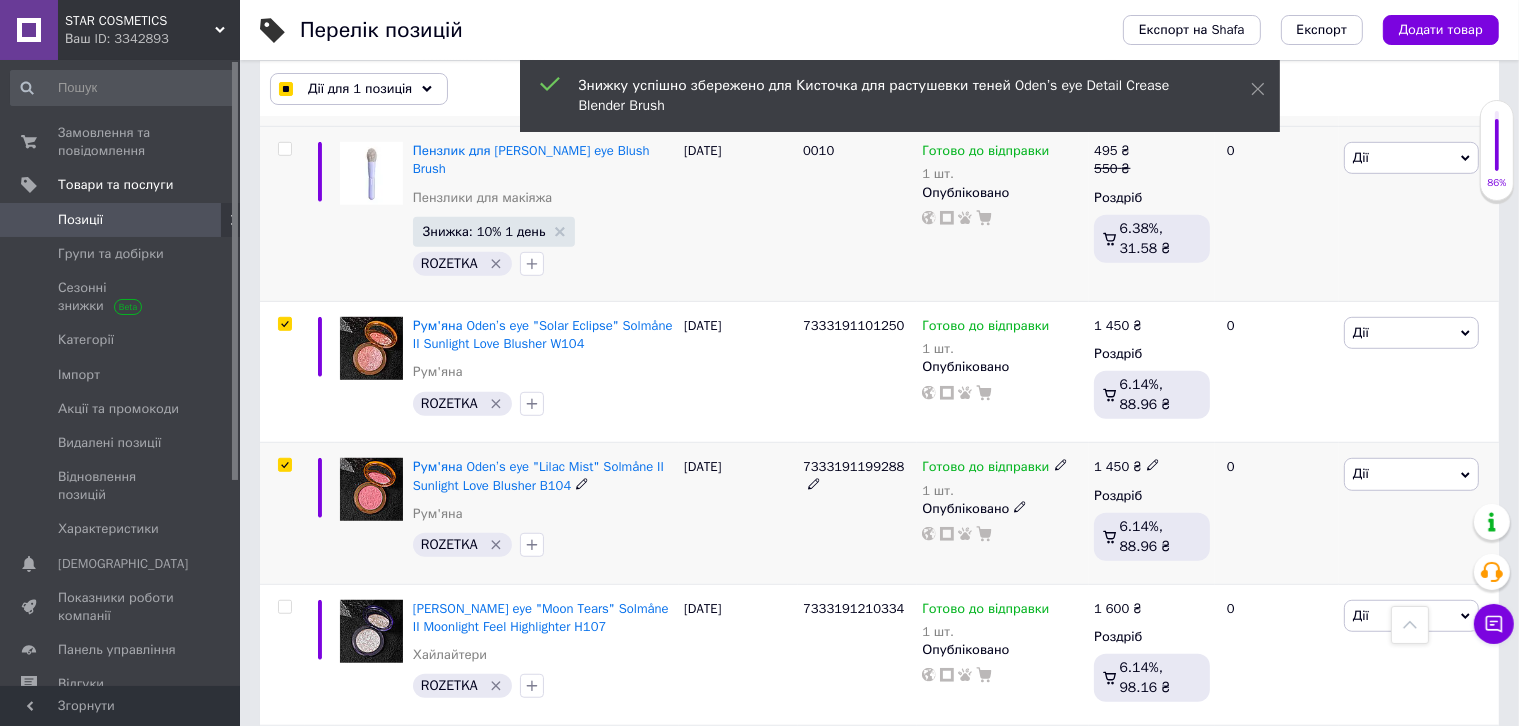 checkbox on "true" 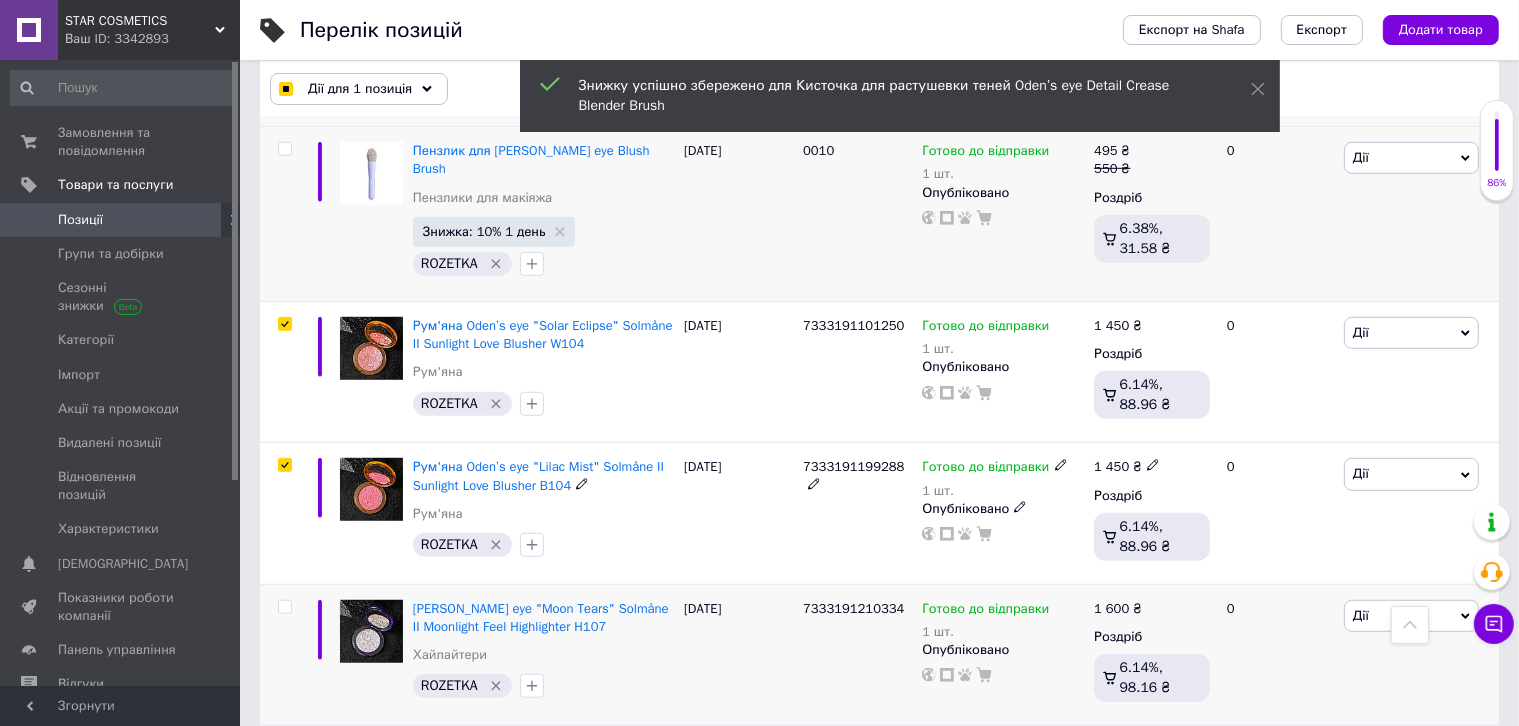 checkbox on "true" 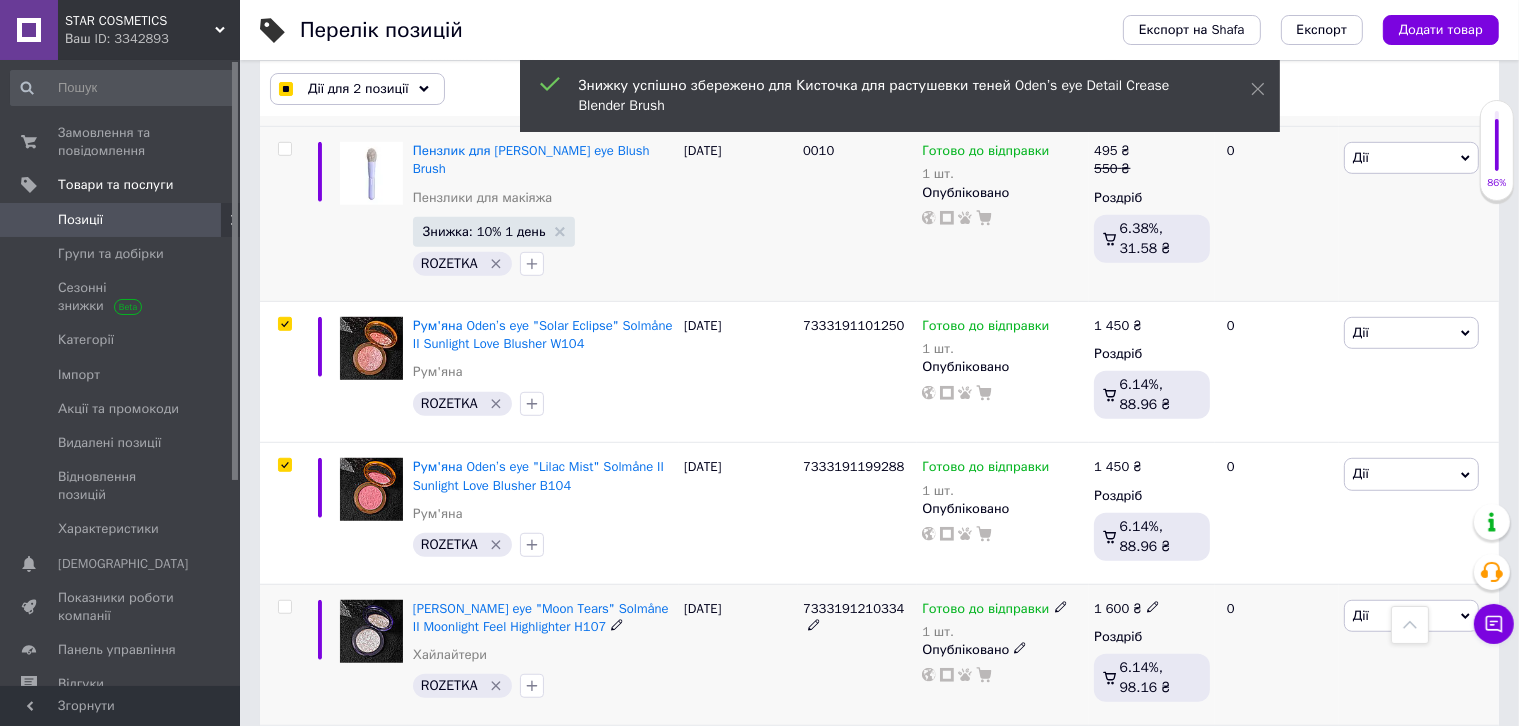 click at bounding box center (284, 607) 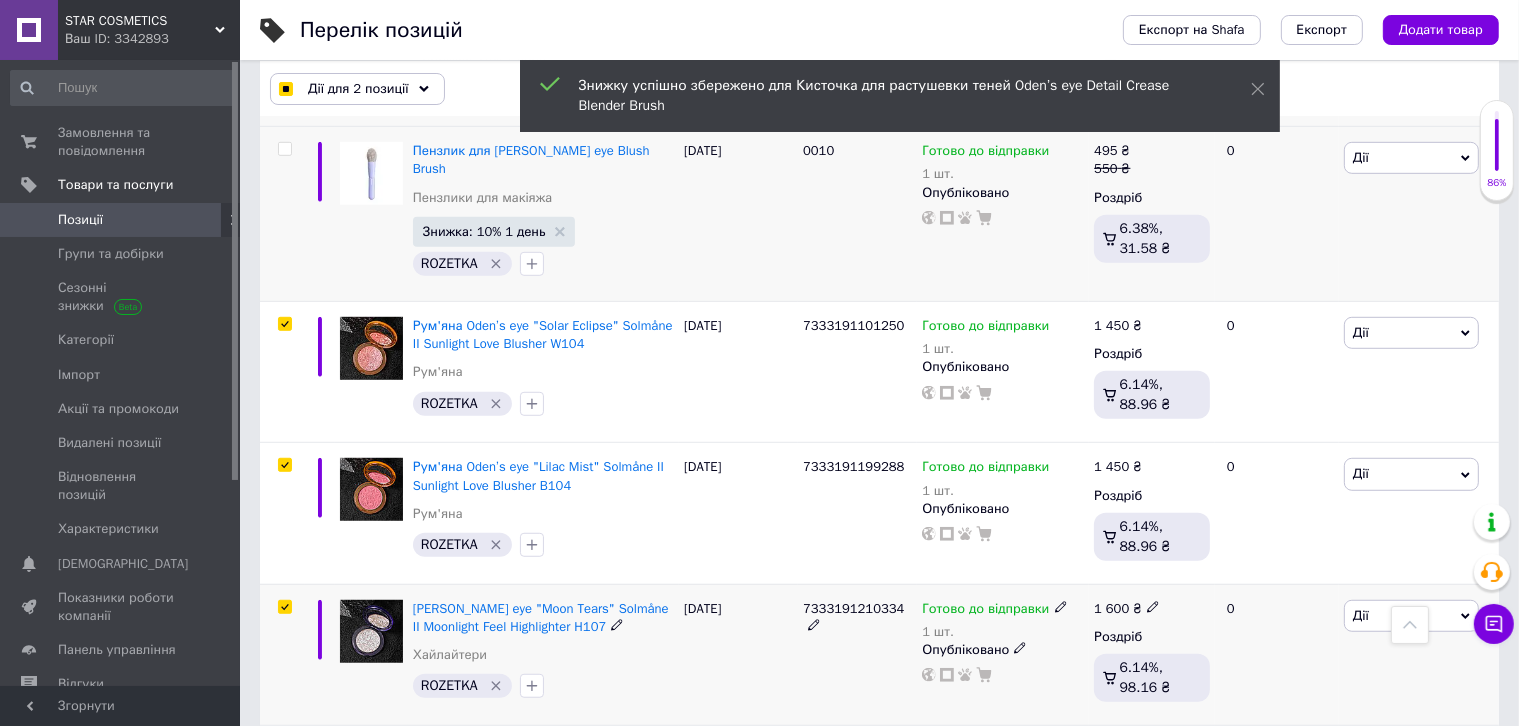 checkbox on "true" 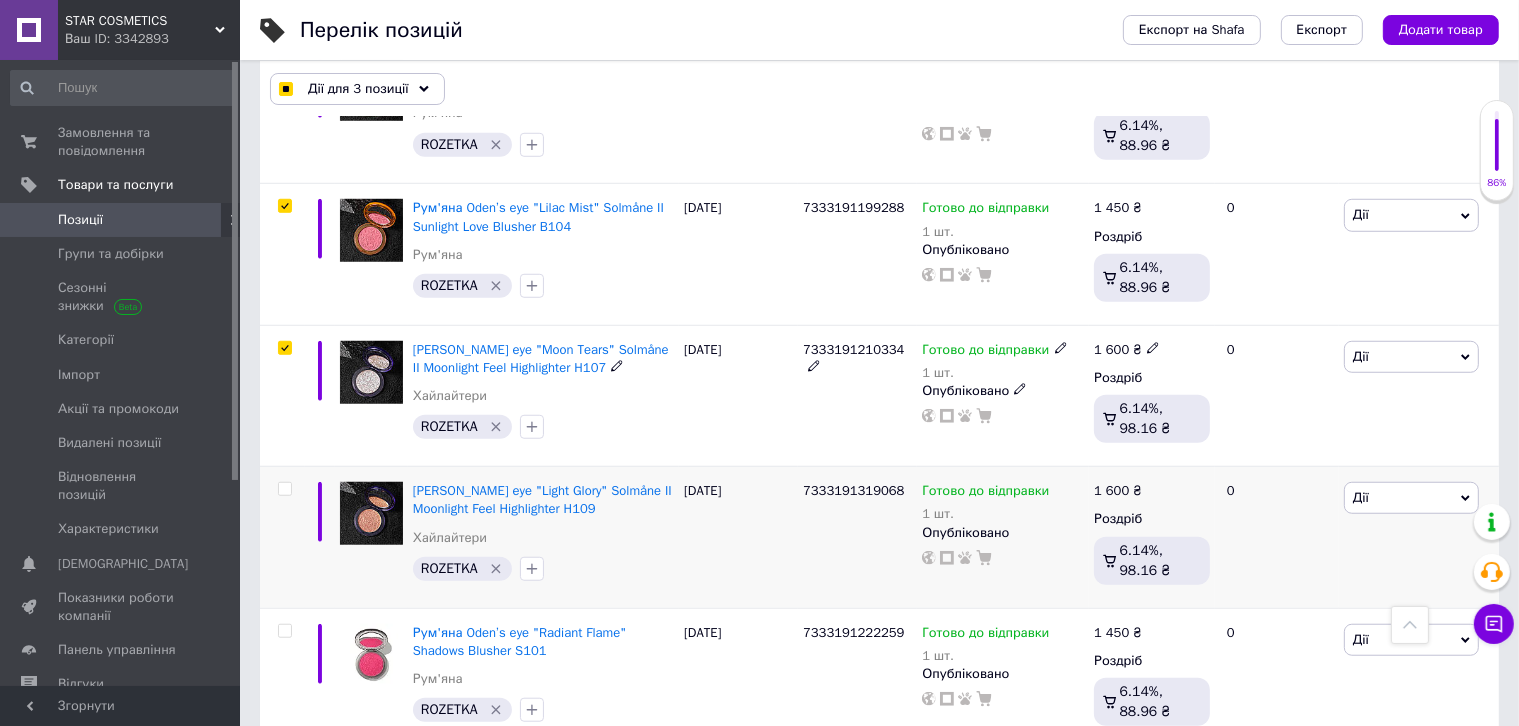 scroll, scrollTop: 1514, scrollLeft: 0, axis: vertical 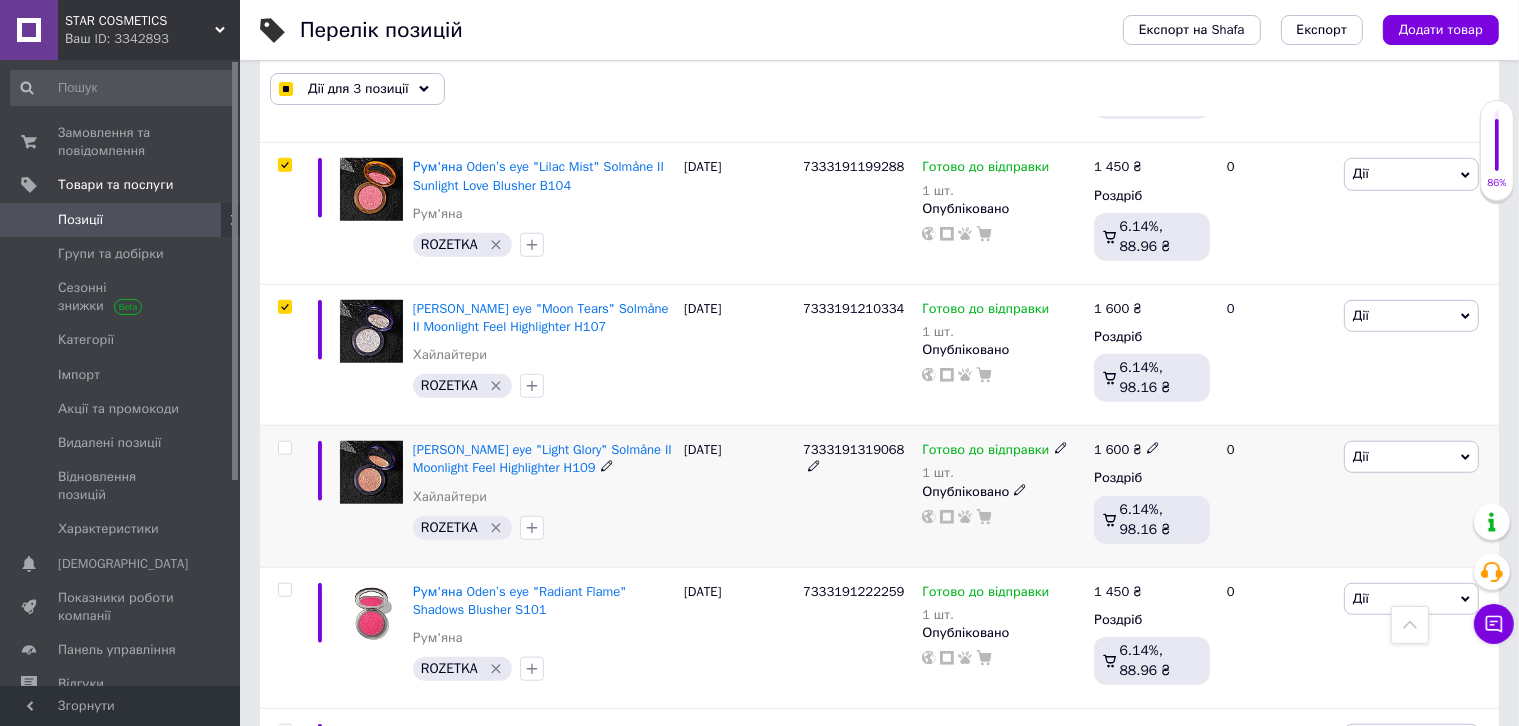 click at bounding box center [284, 448] 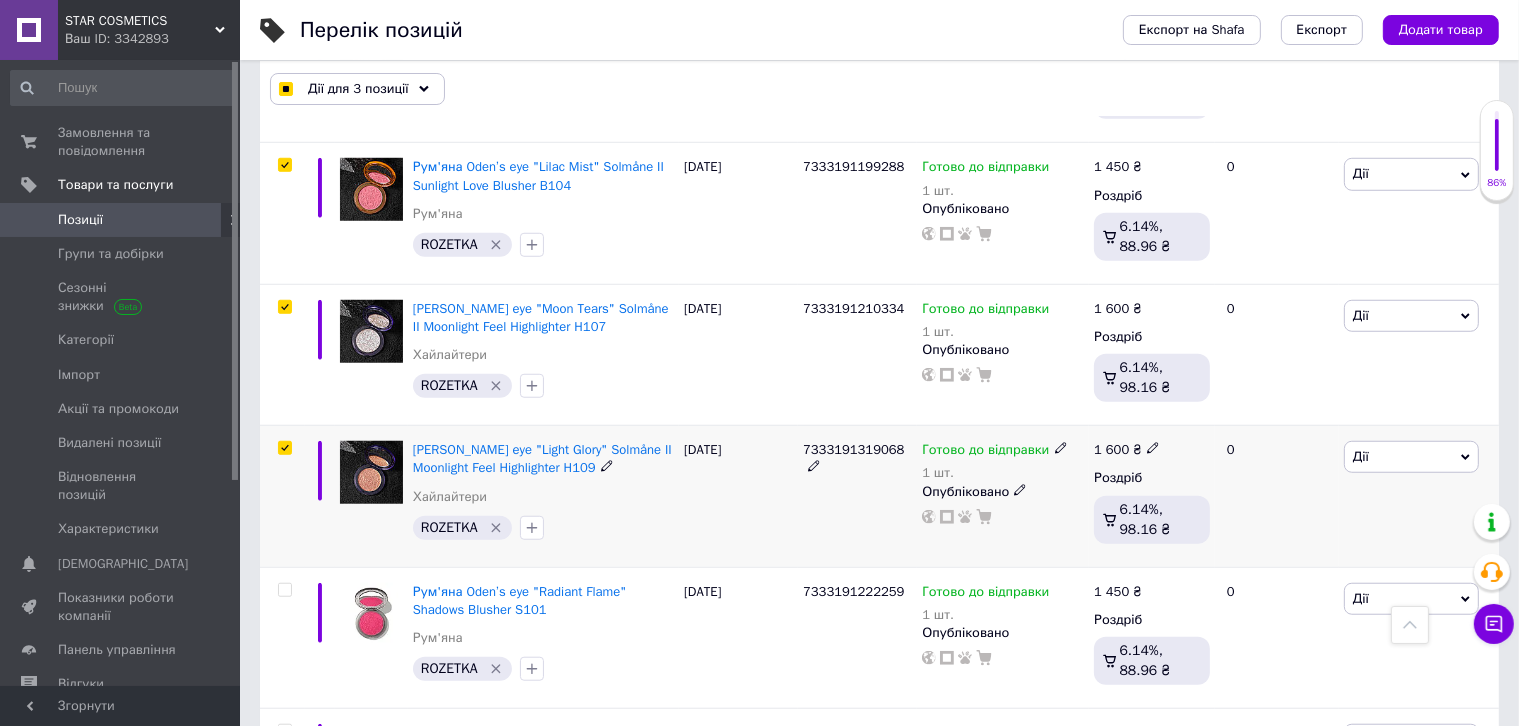 checkbox on "true" 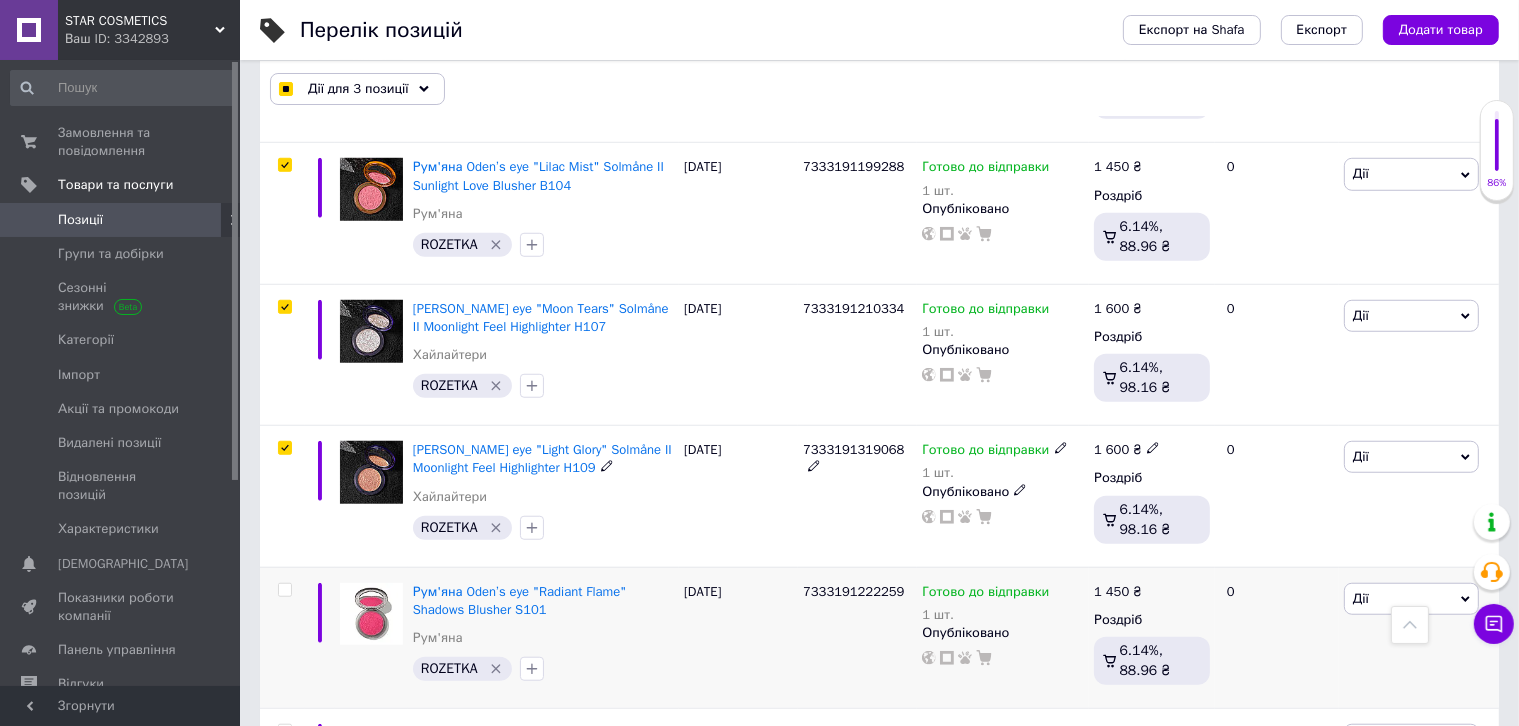 checkbox on "true" 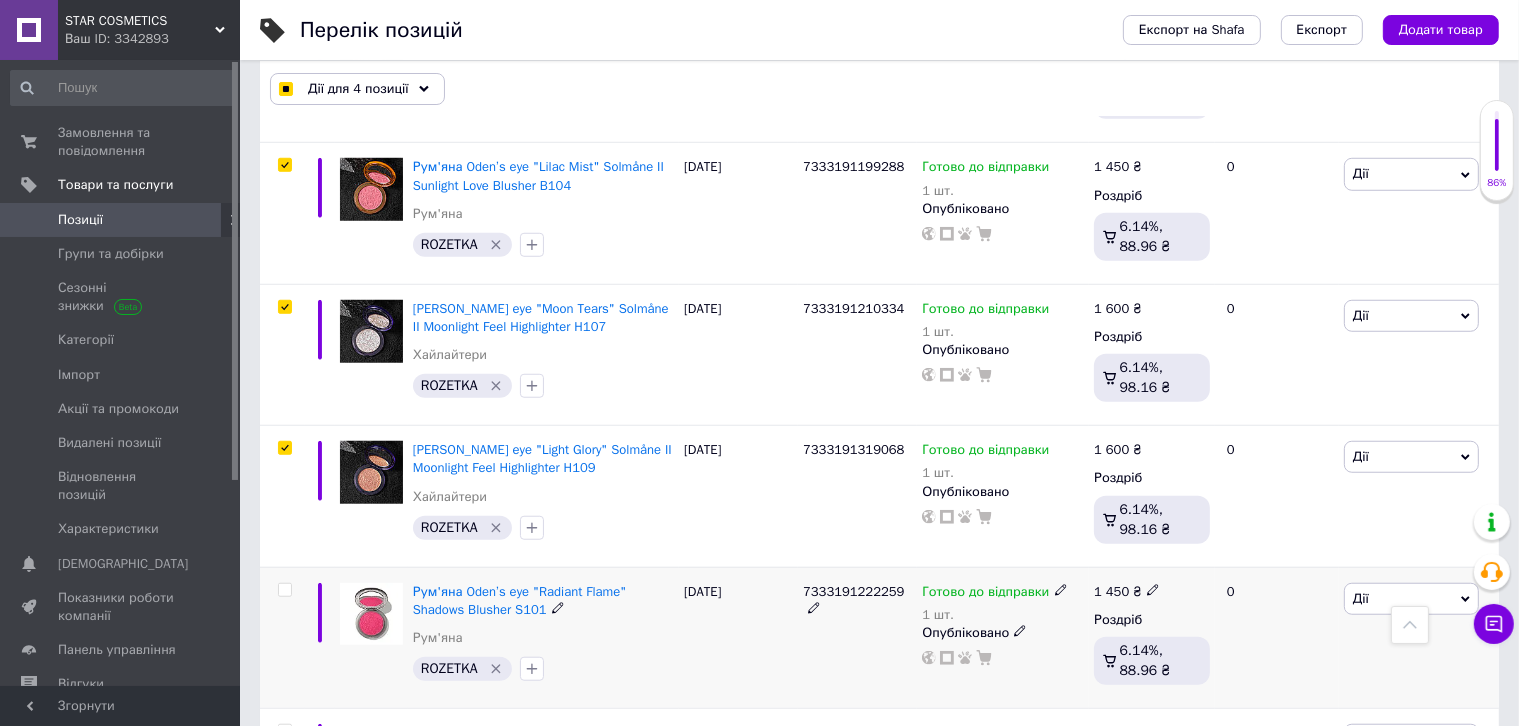 click at bounding box center [284, 590] 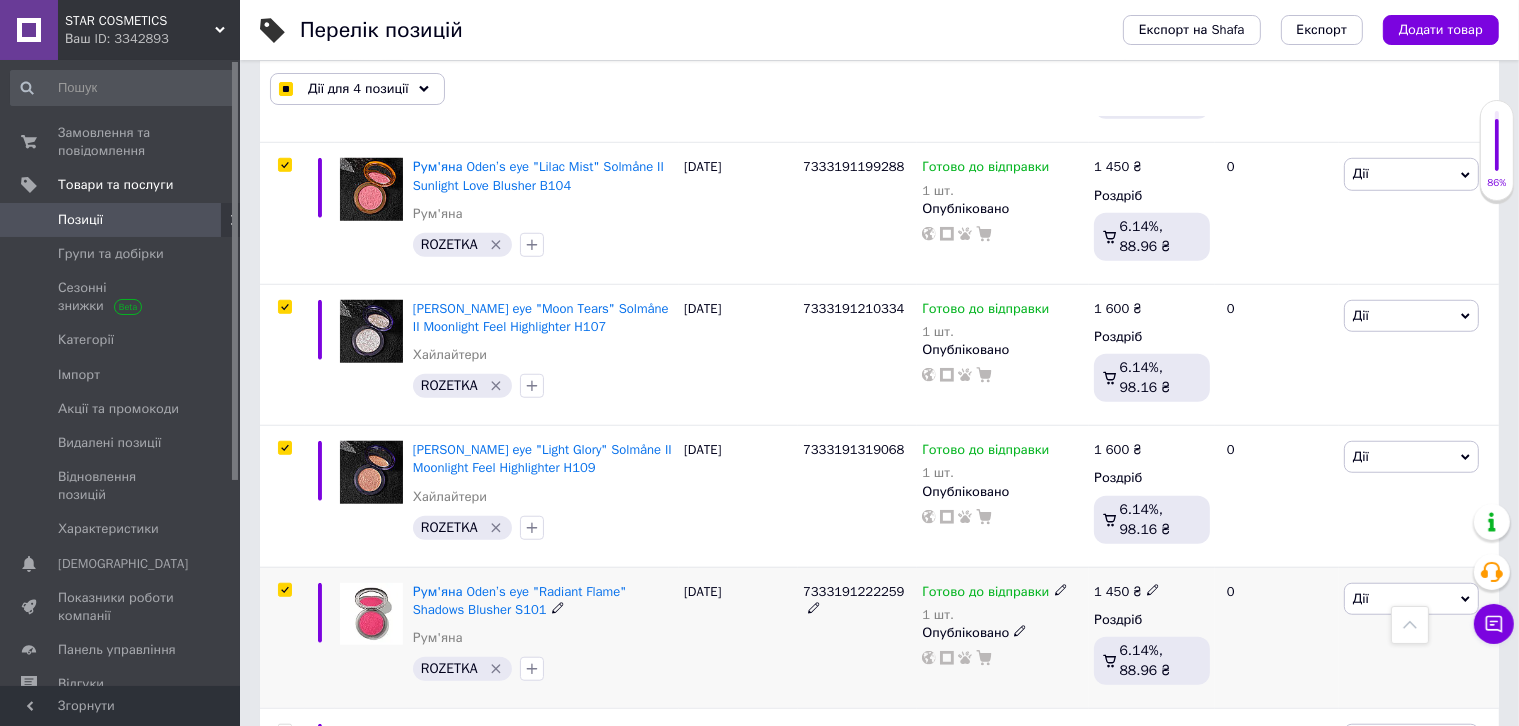 checkbox on "true" 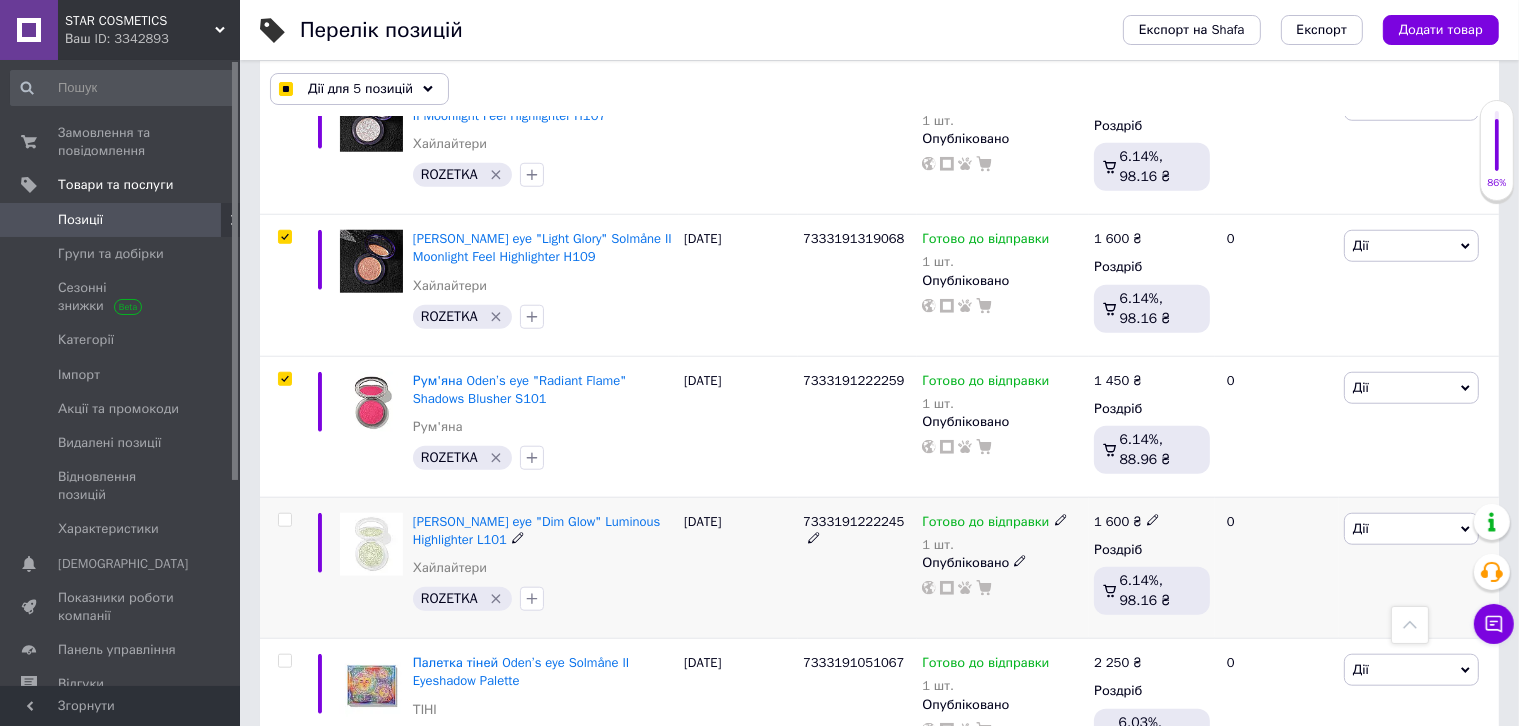 scroll, scrollTop: 1814, scrollLeft: 0, axis: vertical 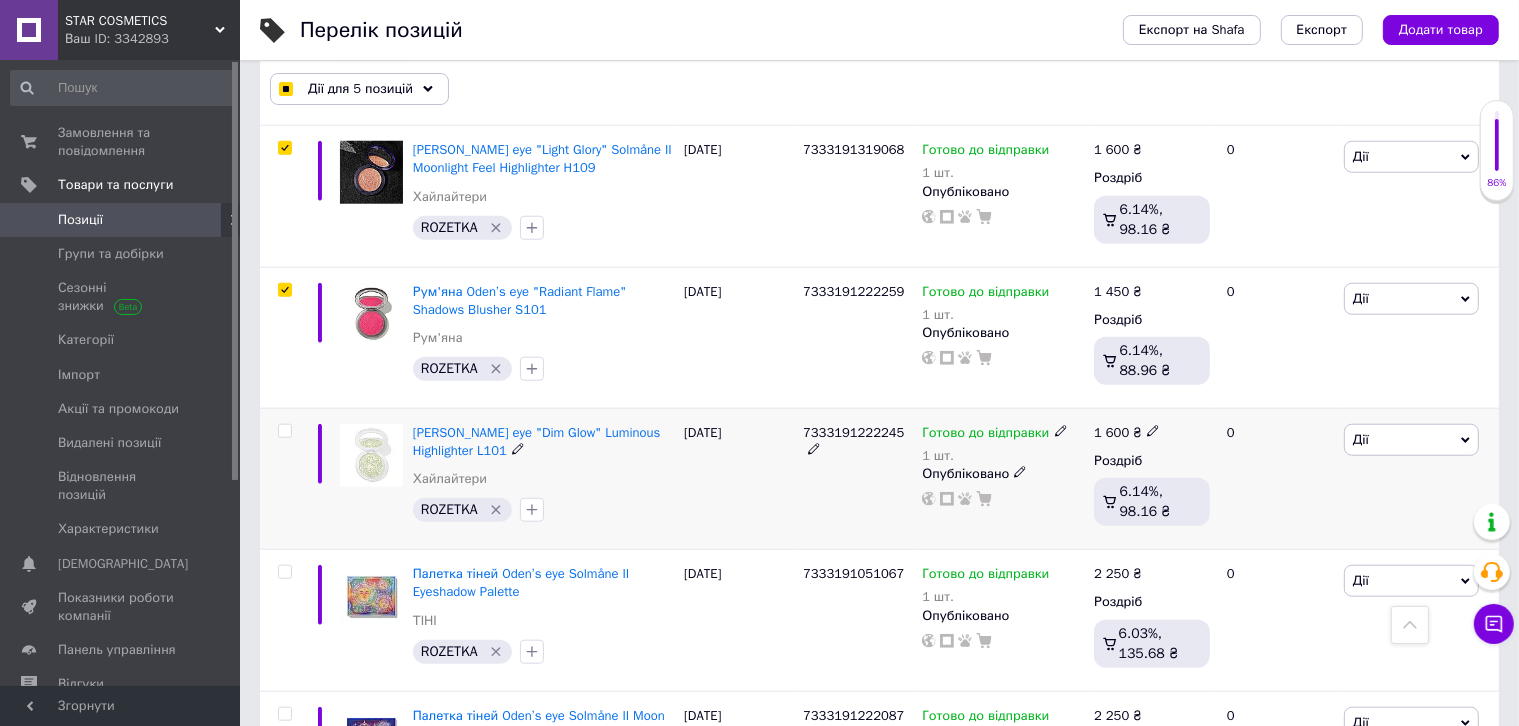 click at bounding box center [284, 431] 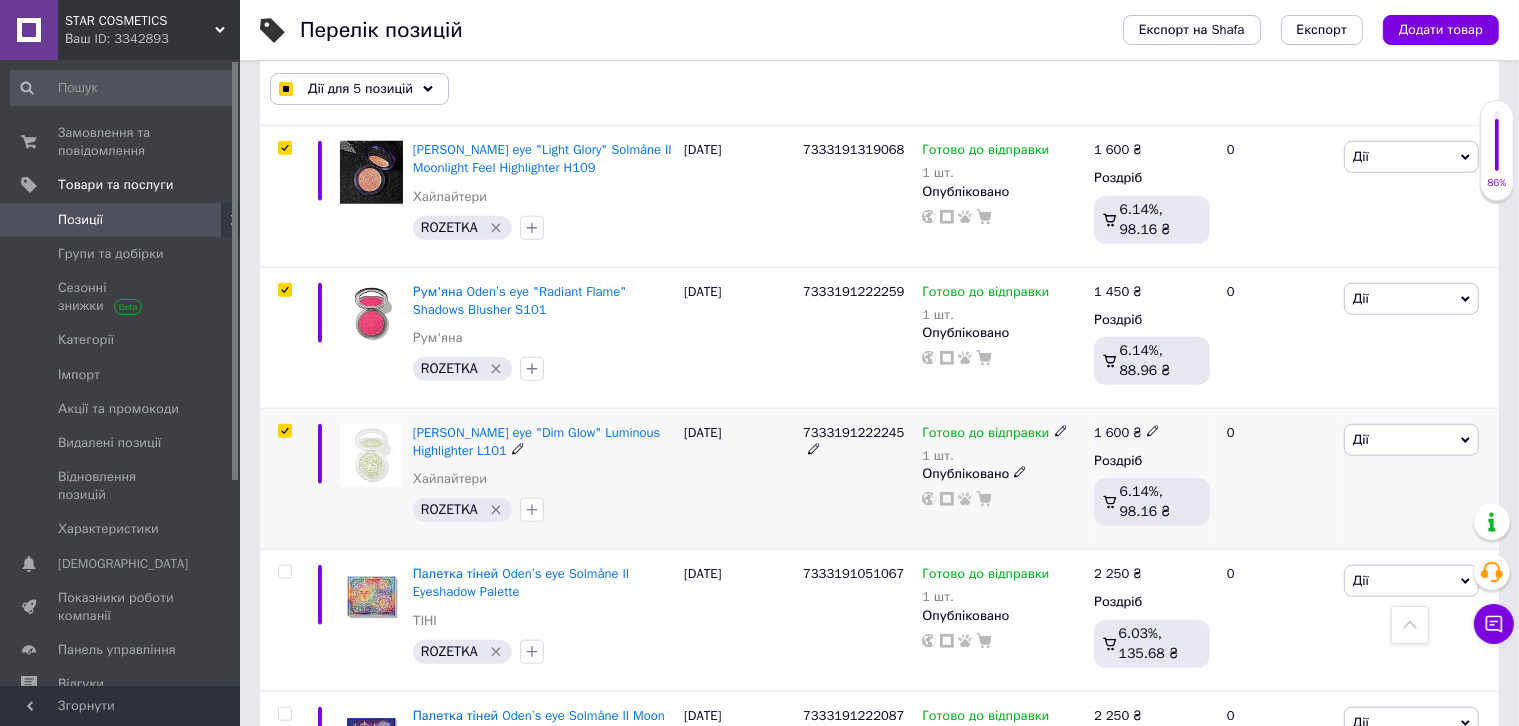 checkbox on "true" 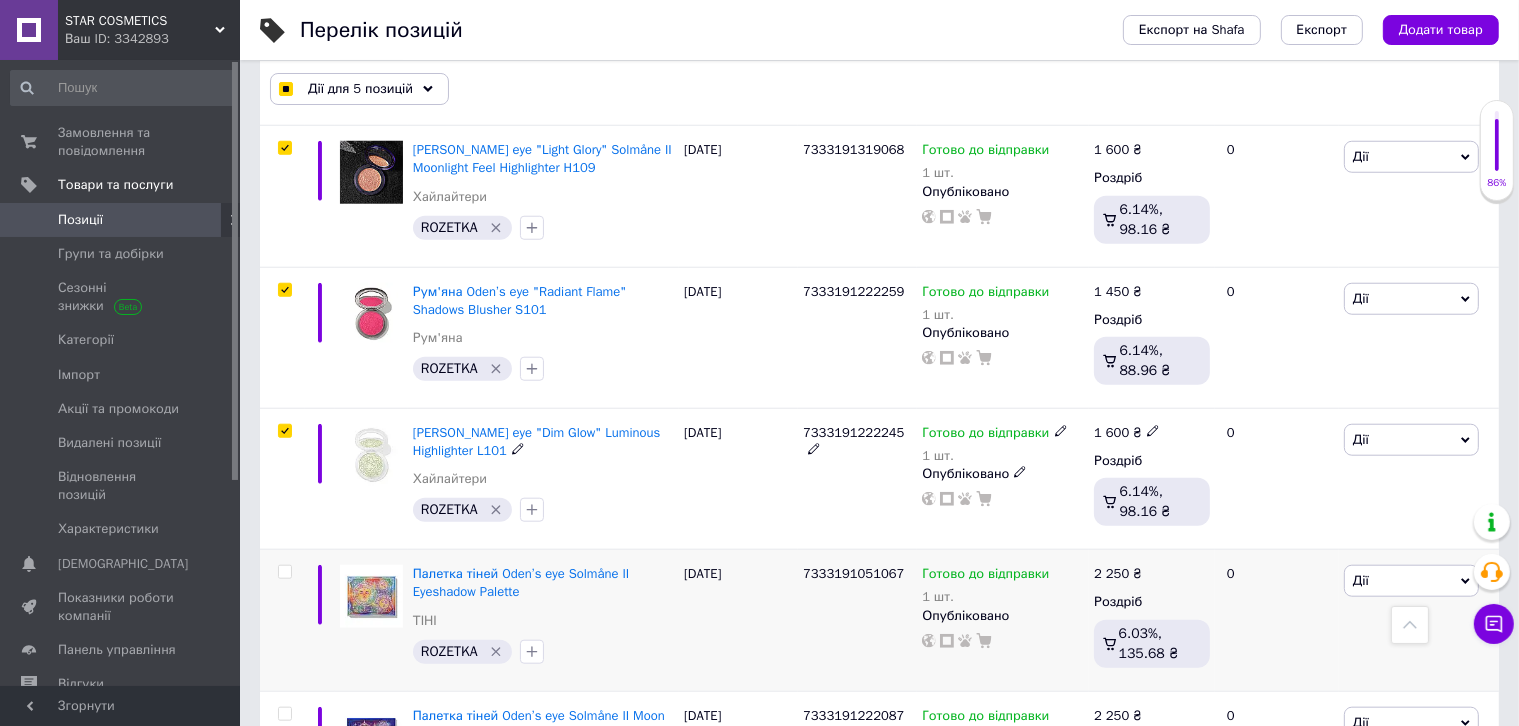 checkbox on "true" 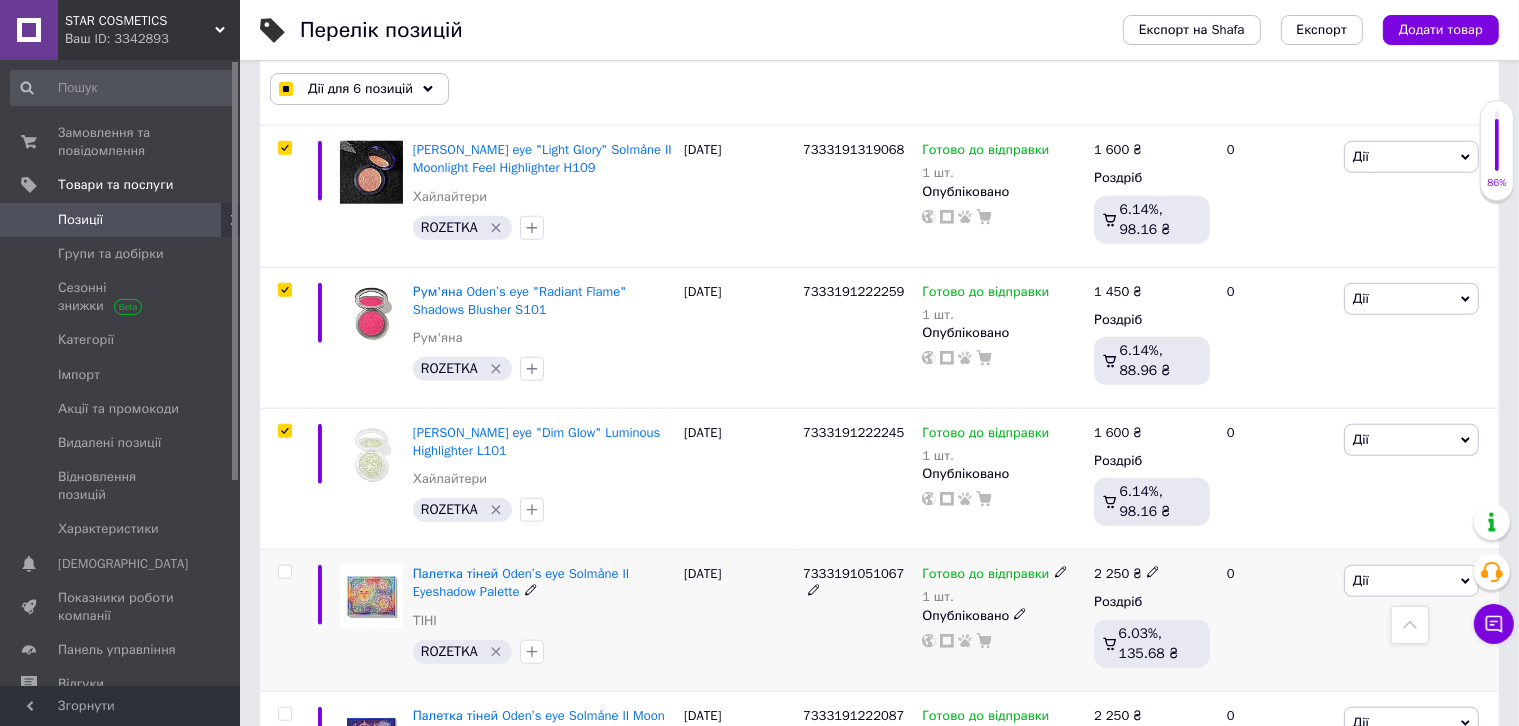 click at bounding box center [282, 620] 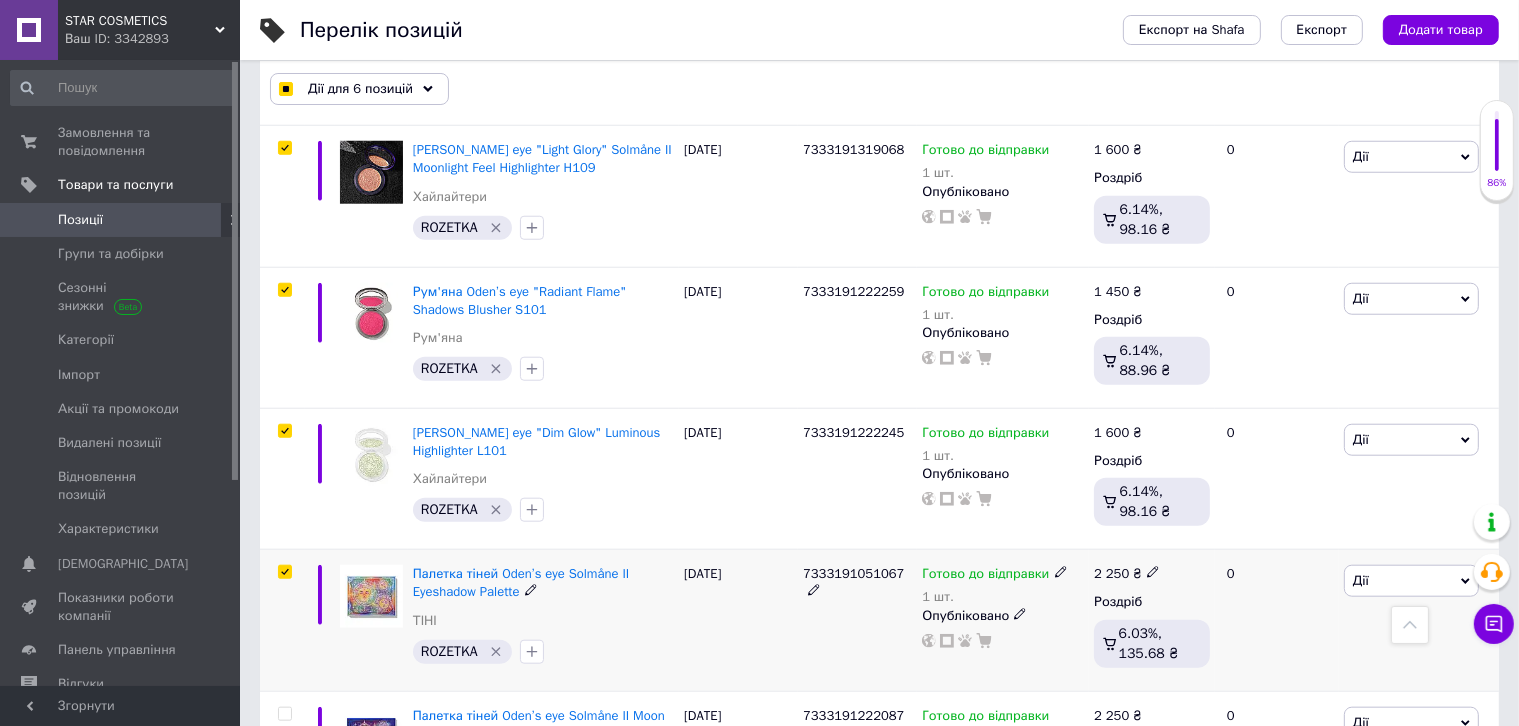 checkbox on "true" 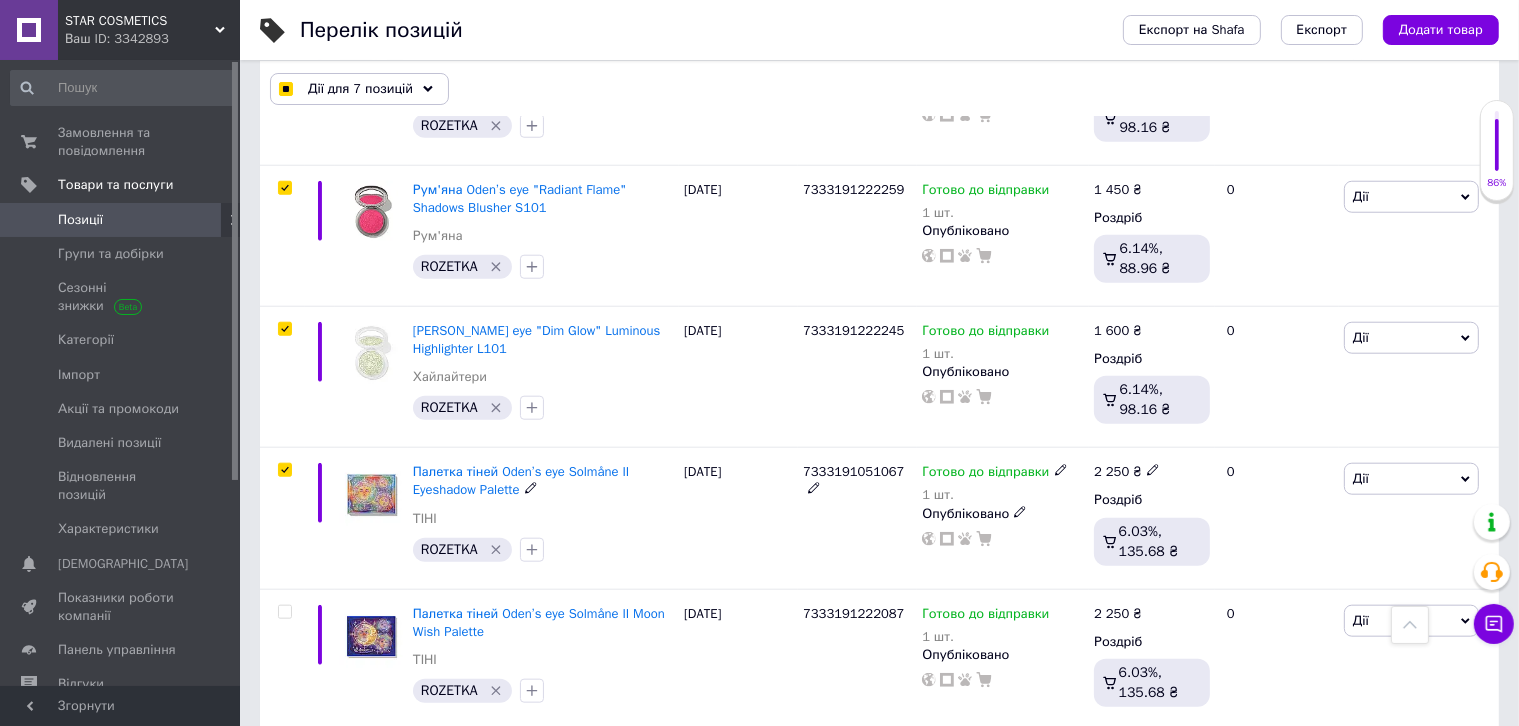 scroll, scrollTop: 2114, scrollLeft: 0, axis: vertical 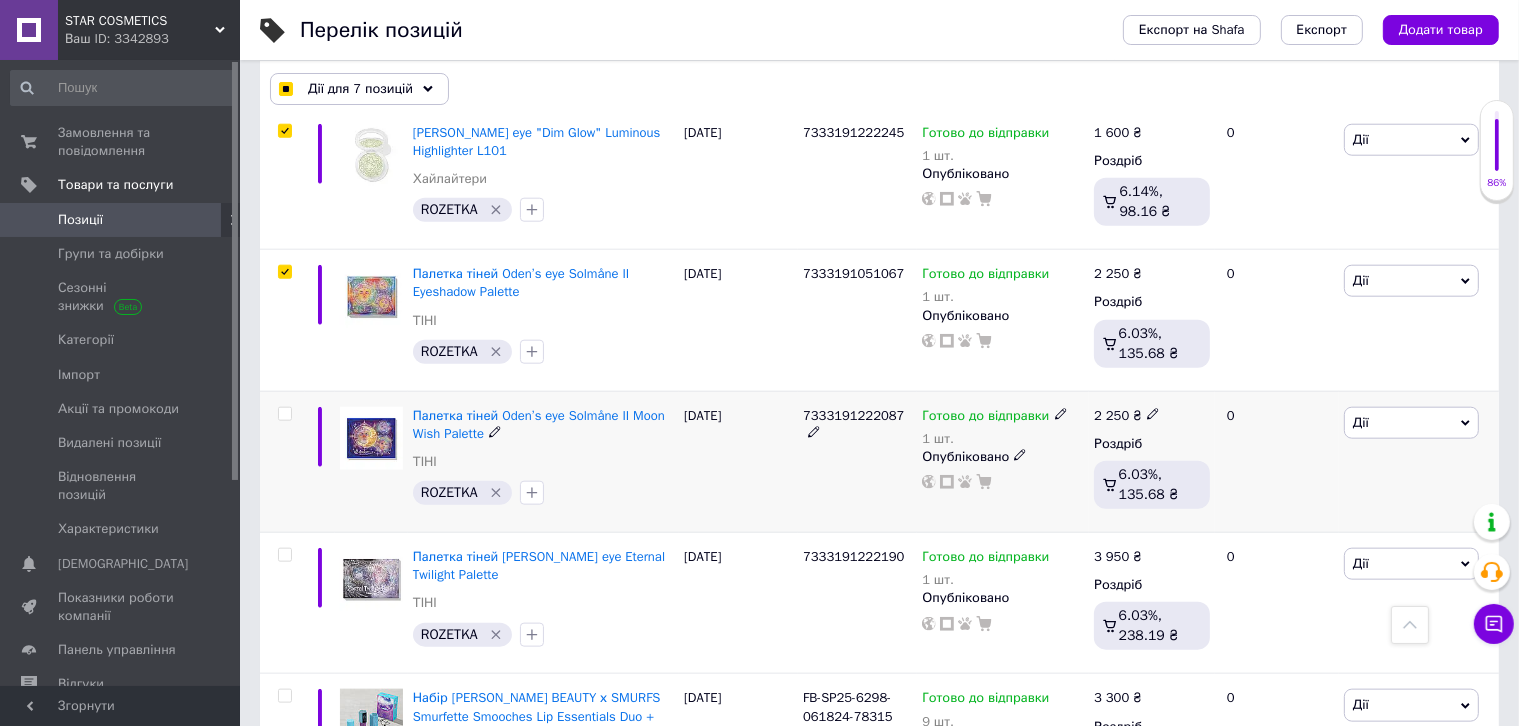 click at bounding box center [285, 414] 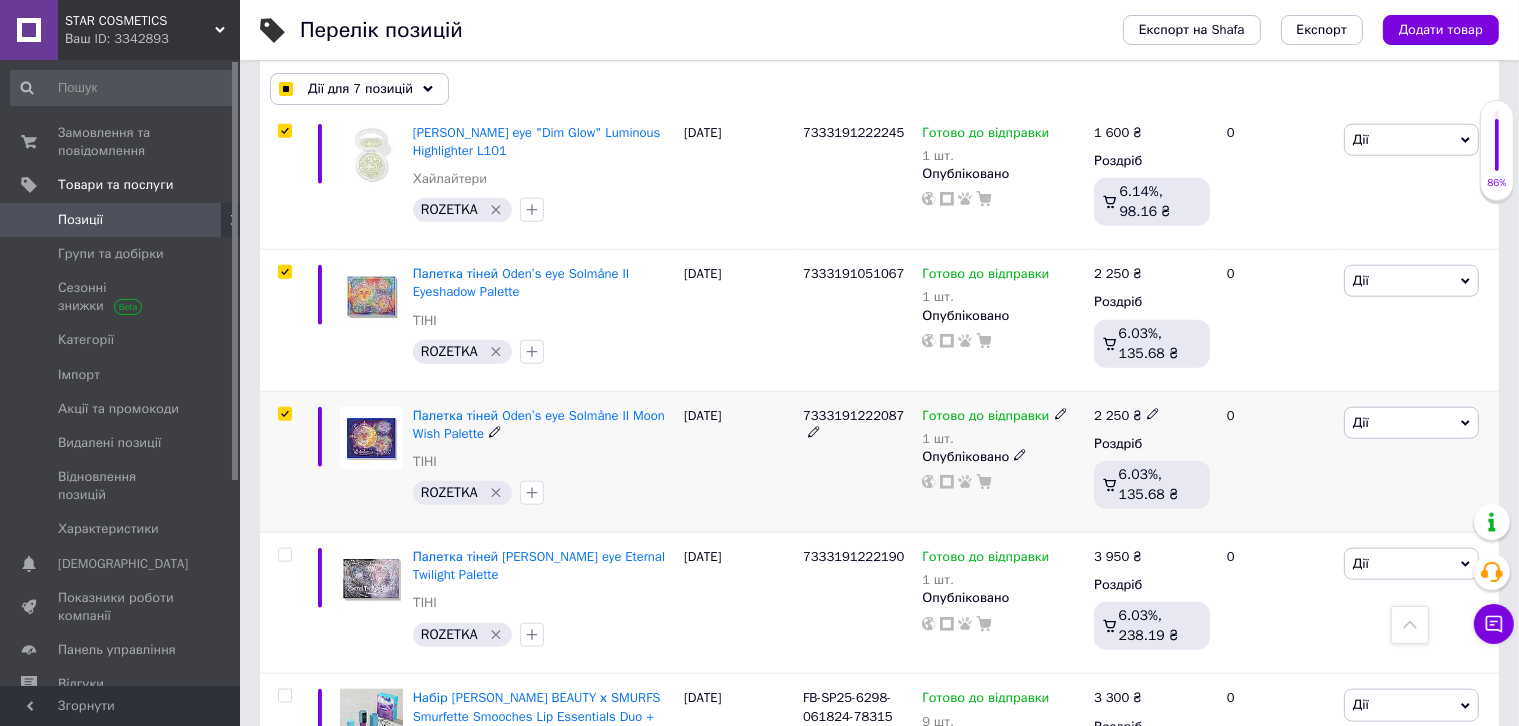 checkbox on "true" 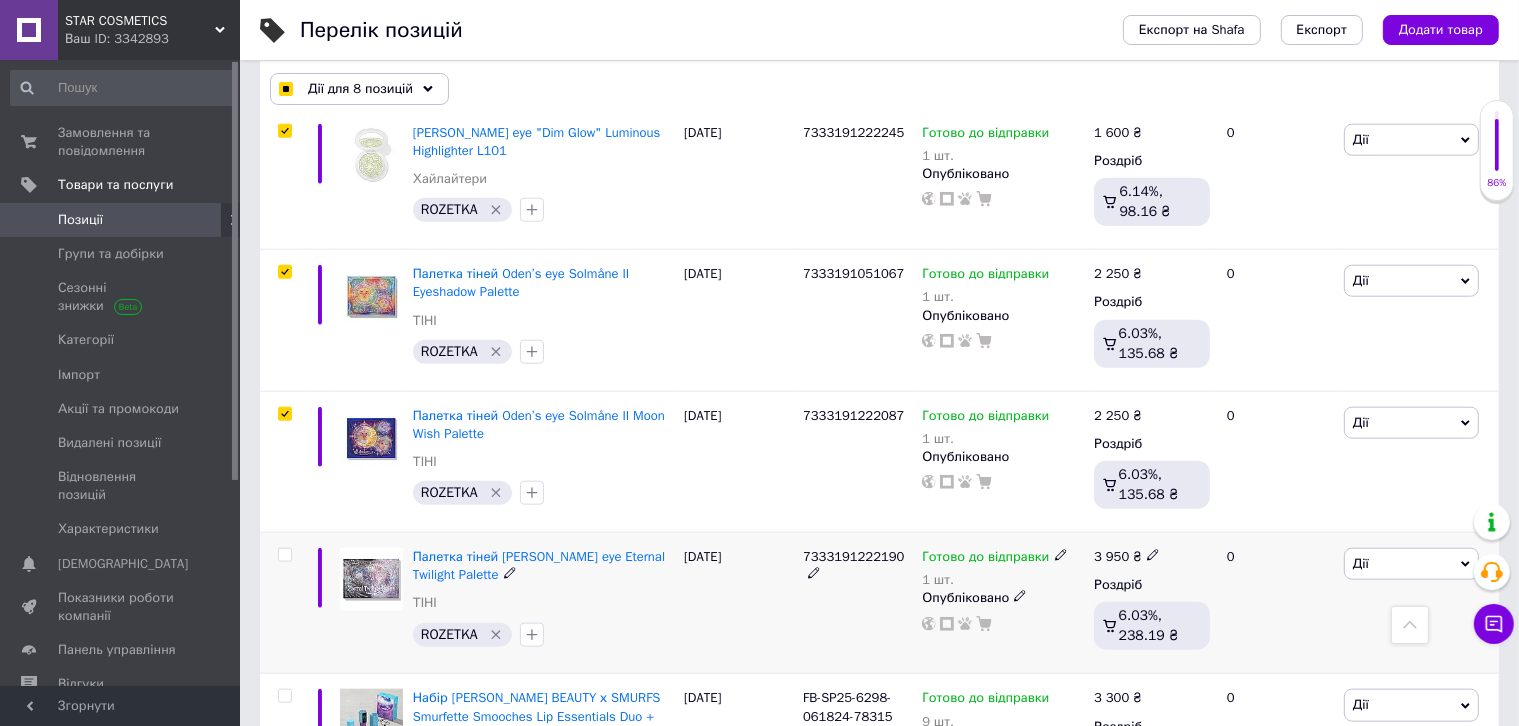 click at bounding box center (284, 555) 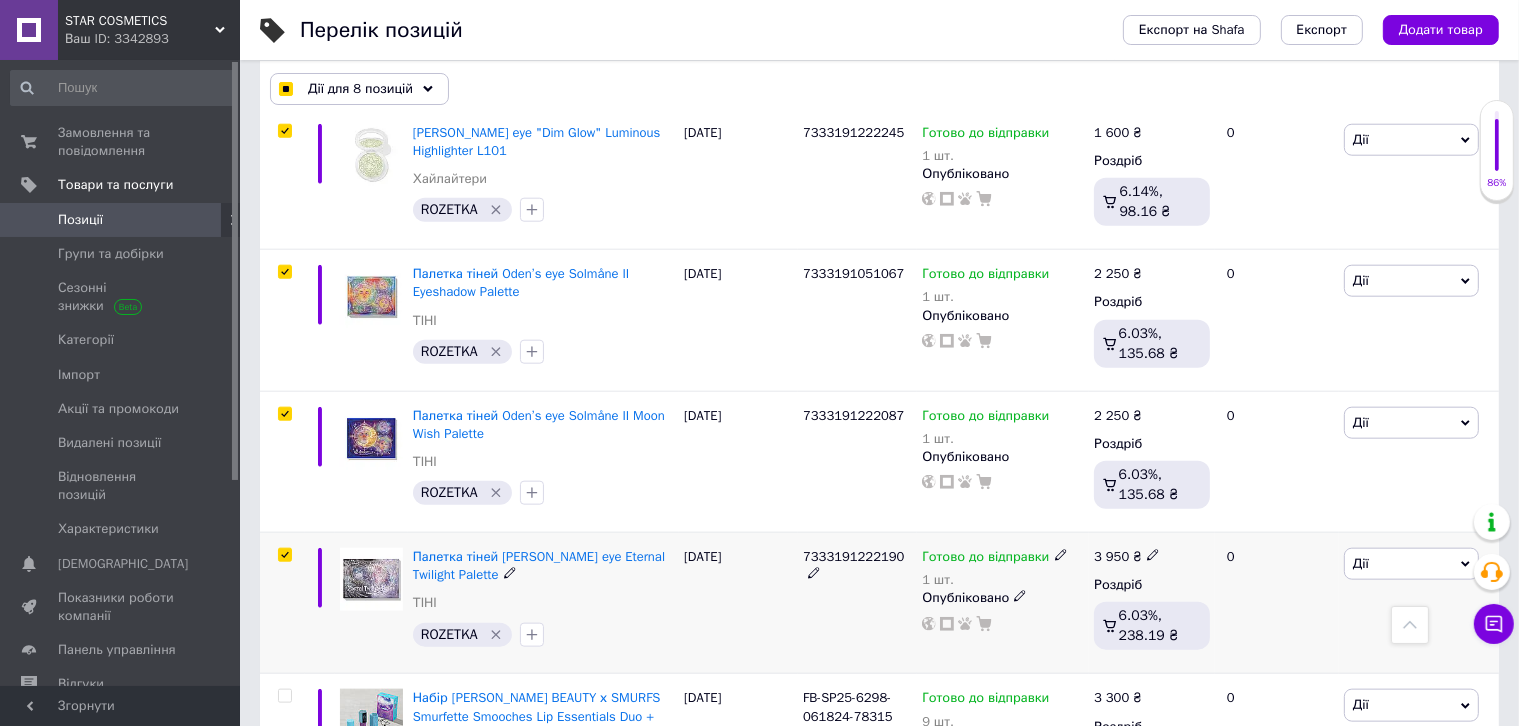 checkbox on "true" 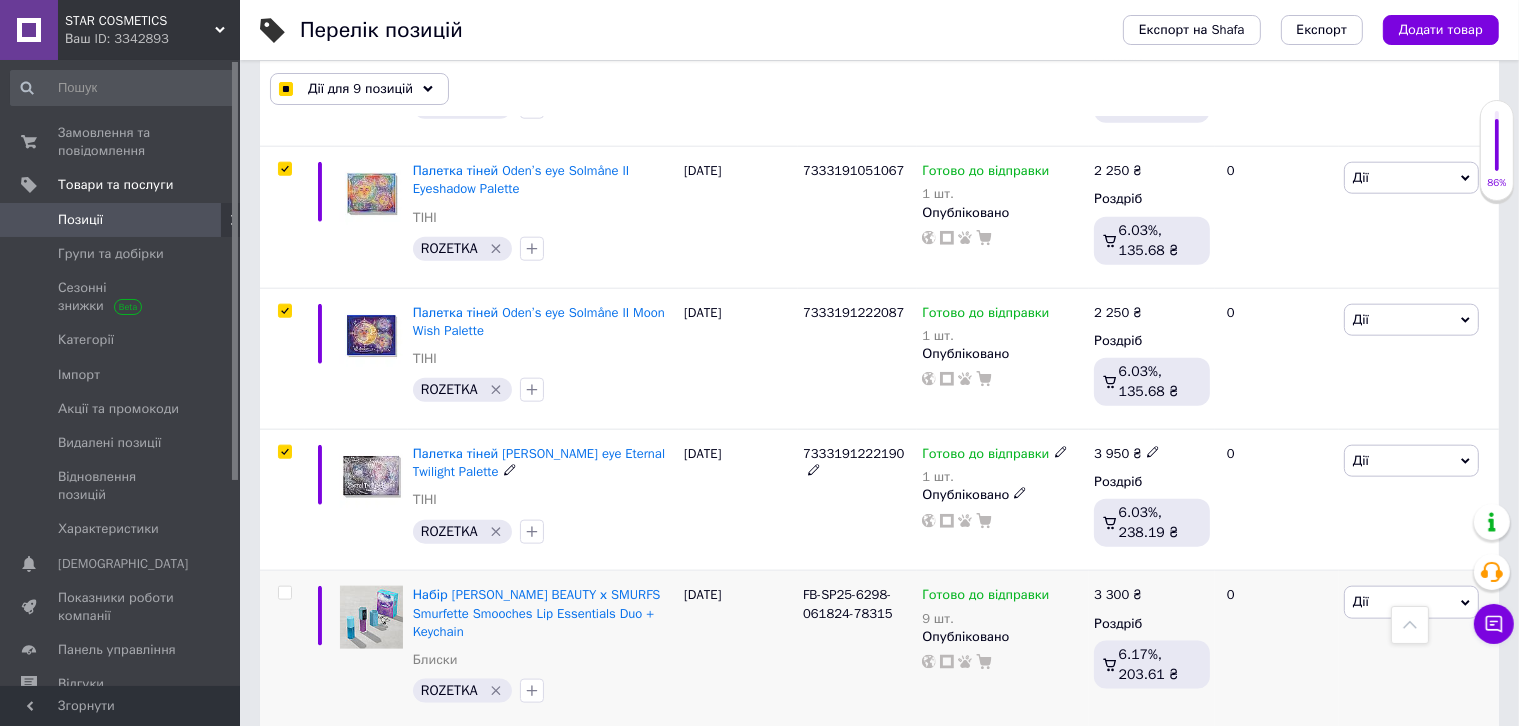scroll, scrollTop: 2414, scrollLeft: 0, axis: vertical 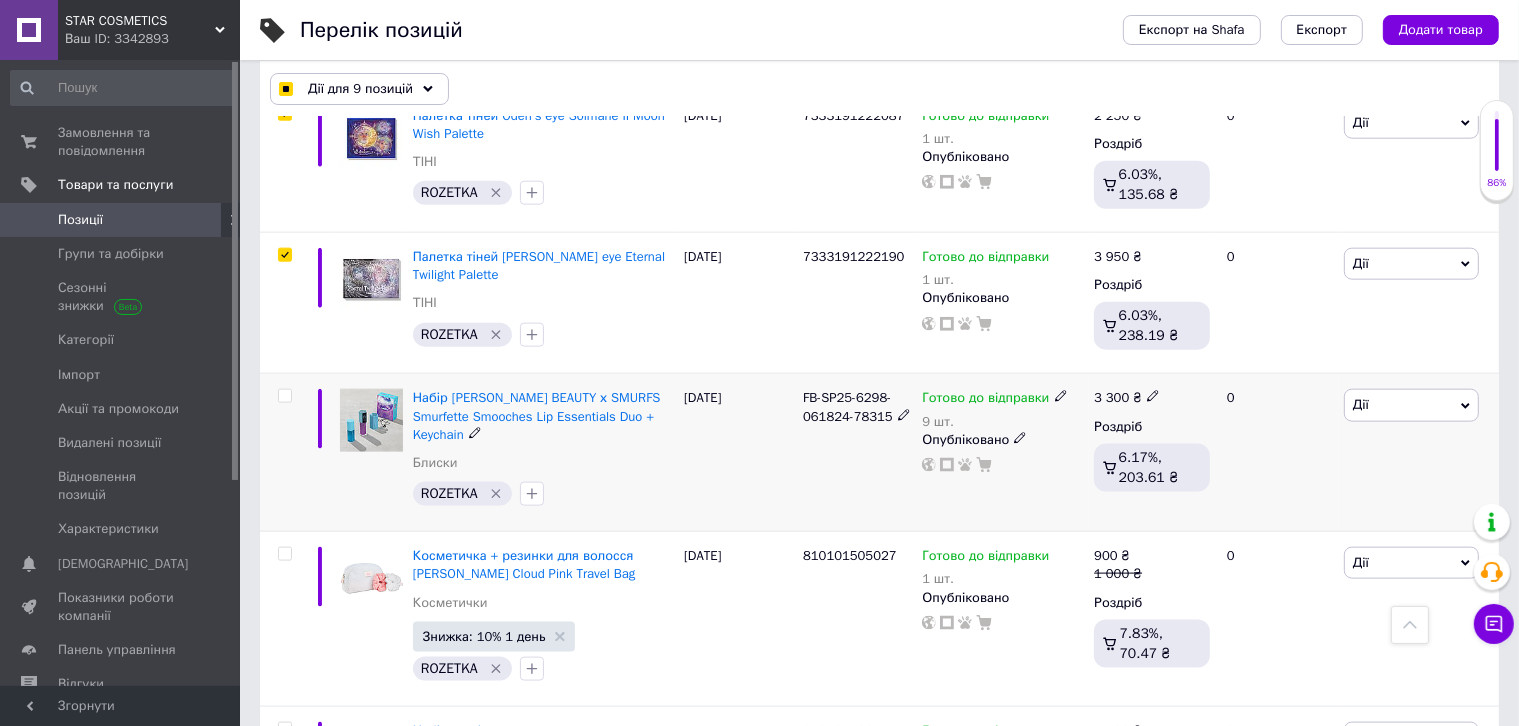 click at bounding box center [284, 396] 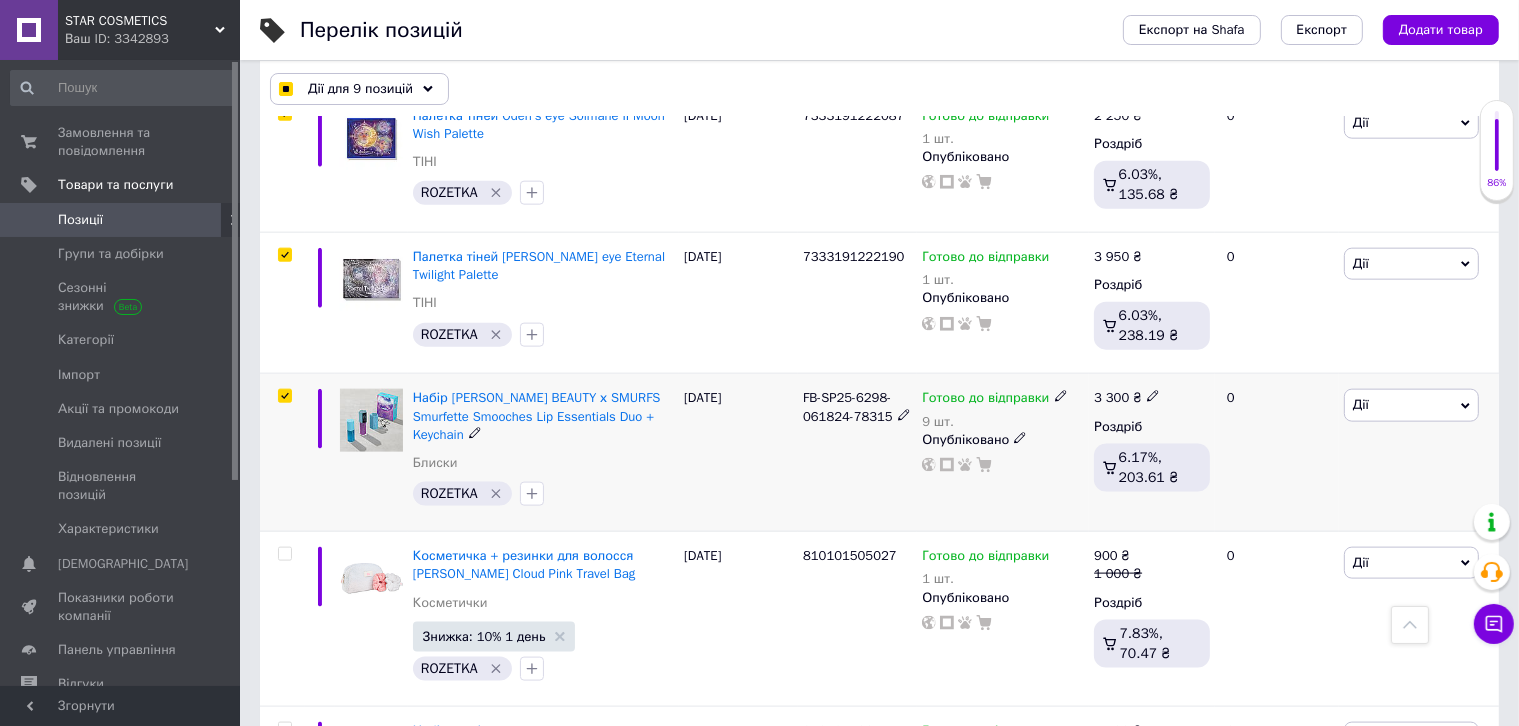 checkbox on "true" 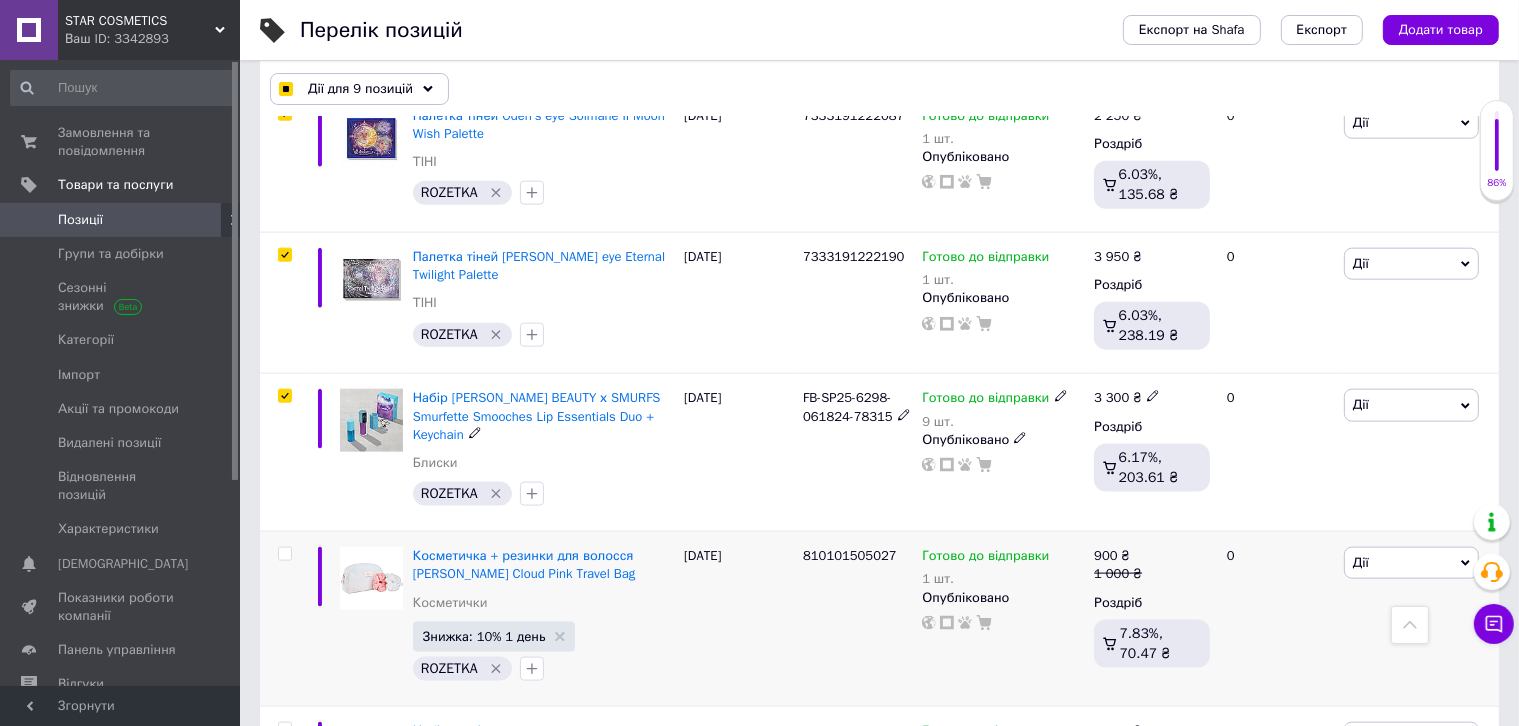 checkbox on "true" 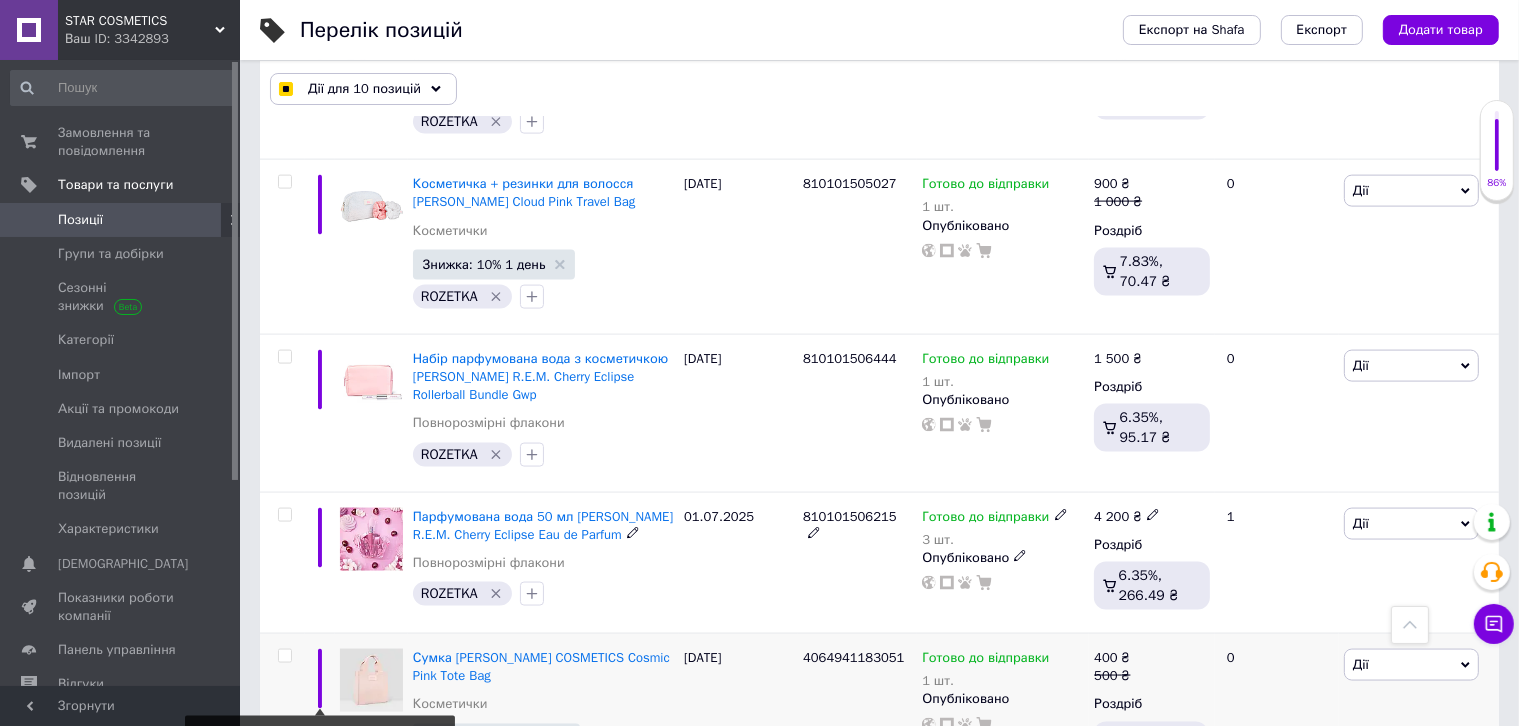 scroll, scrollTop: 2914, scrollLeft: 0, axis: vertical 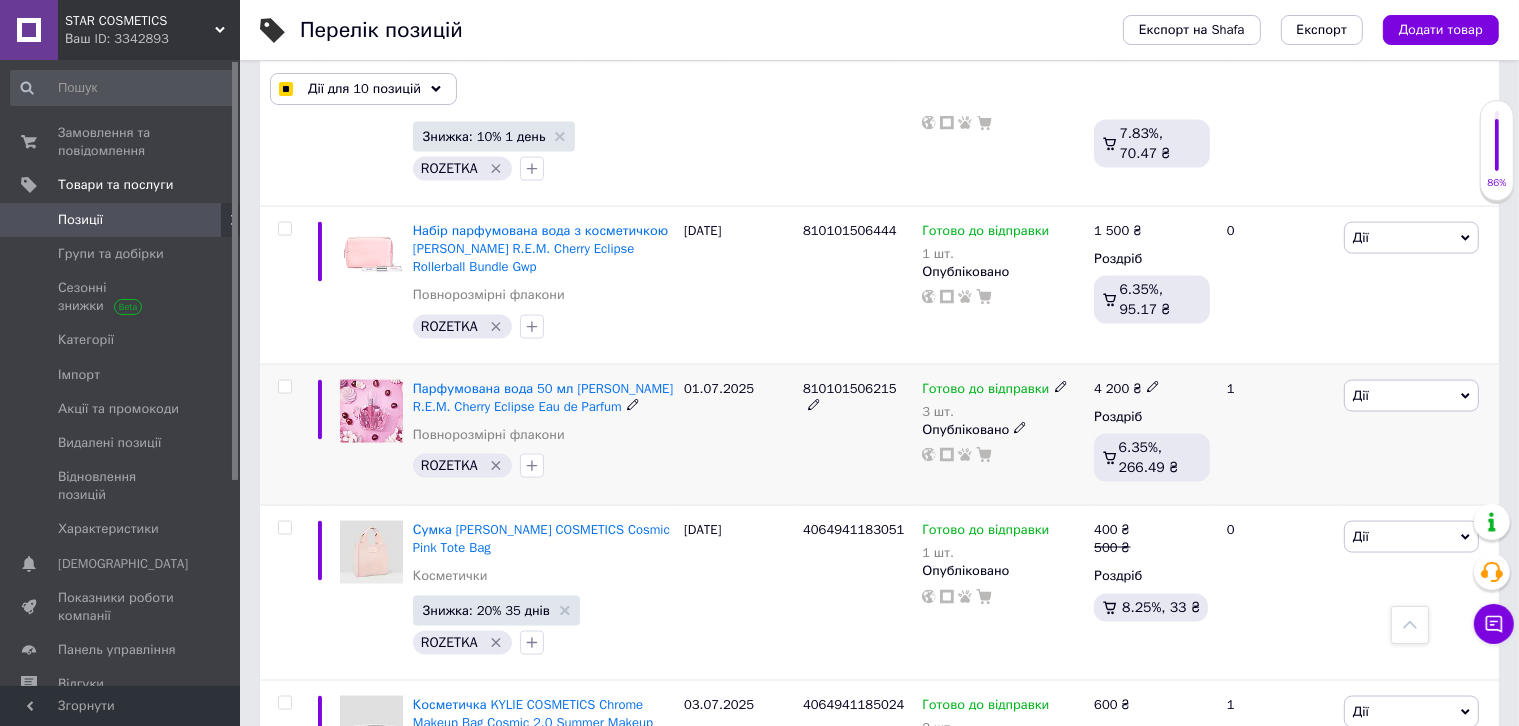 click at bounding box center [284, 387] 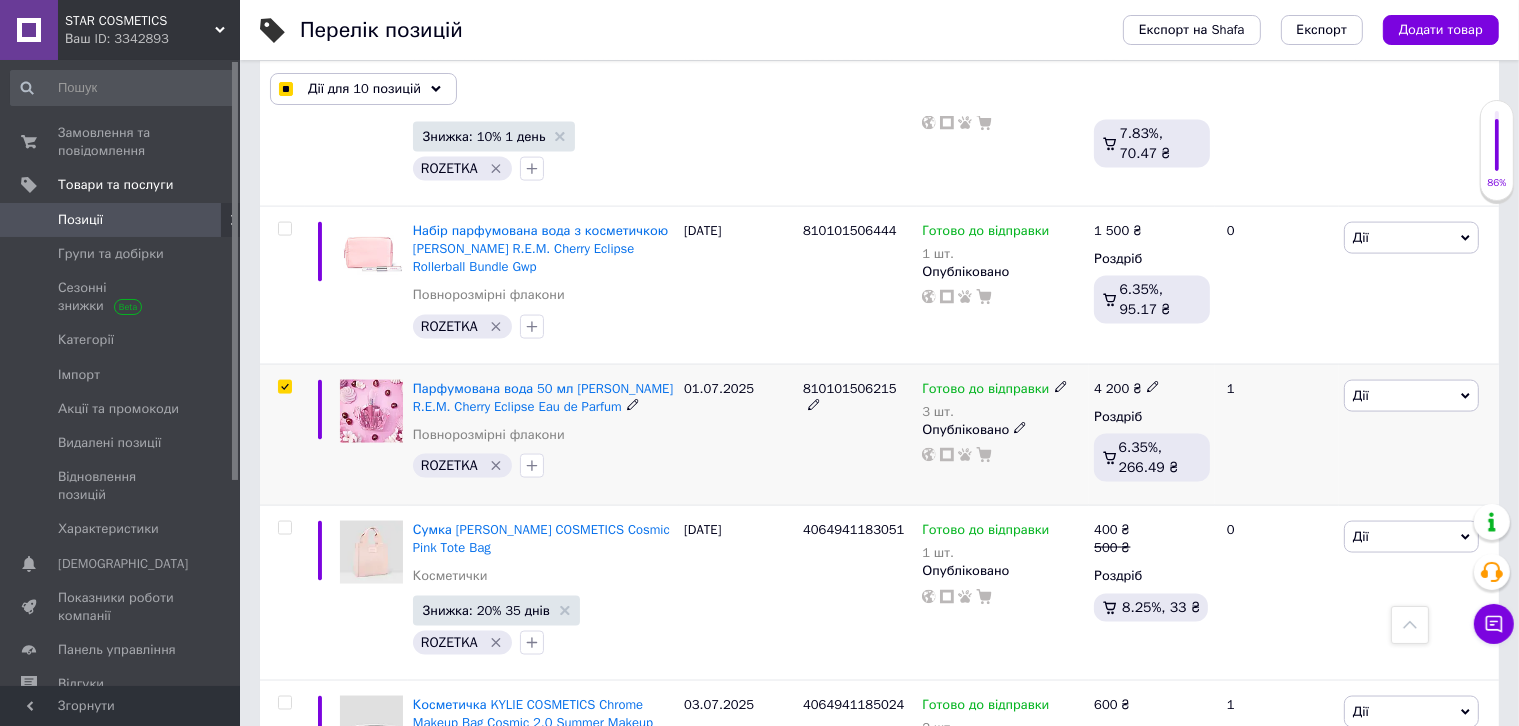 checkbox on "true" 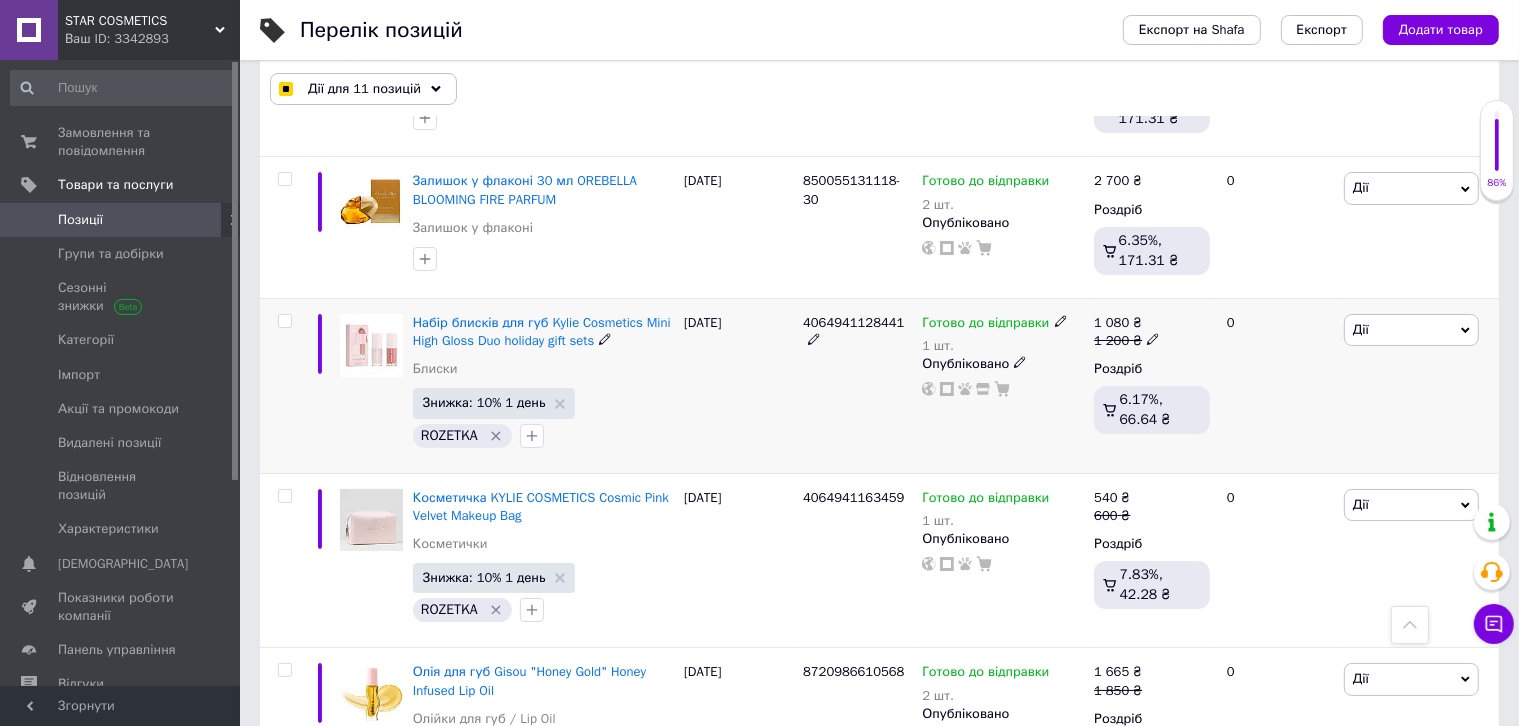 scroll, scrollTop: 7614, scrollLeft: 0, axis: vertical 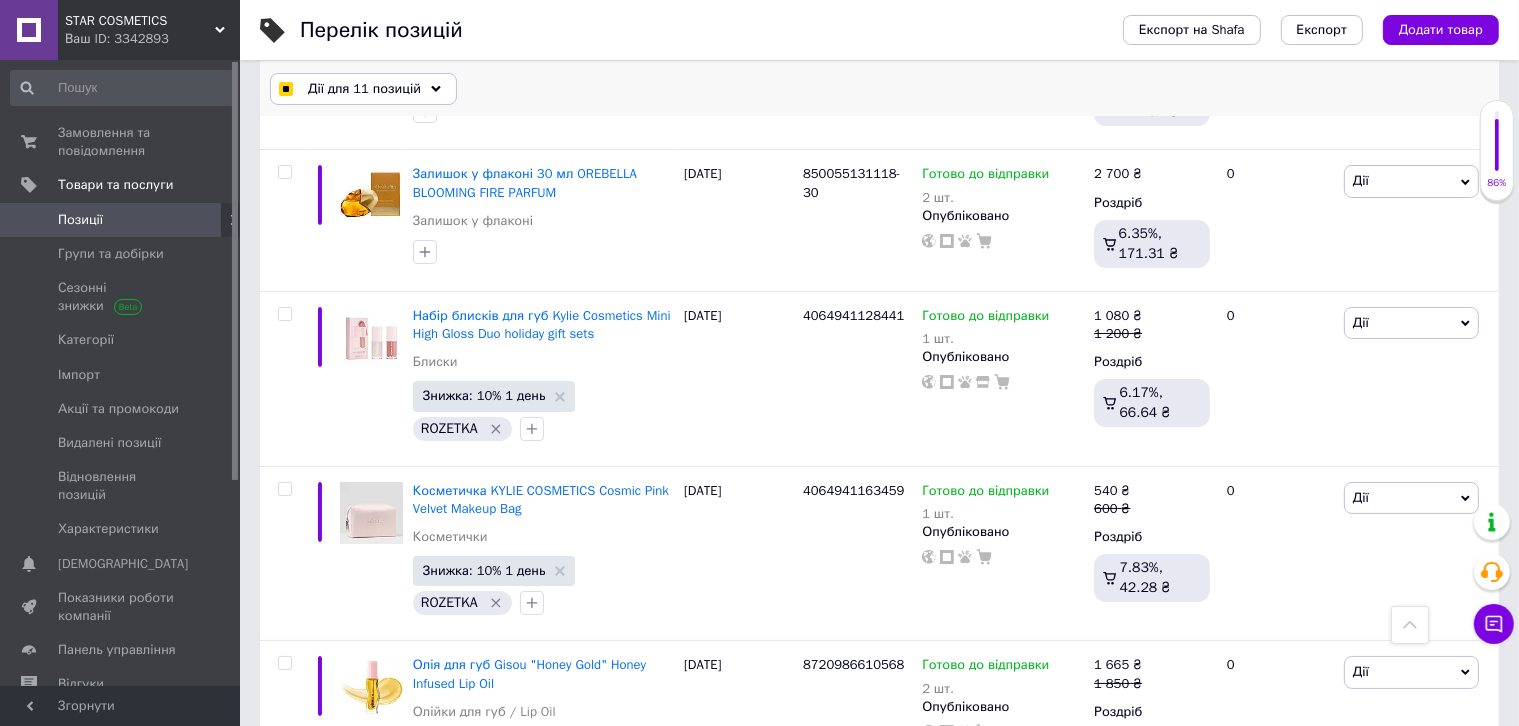 click on "Дії для 11 позицій" at bounding box center [364, 89] 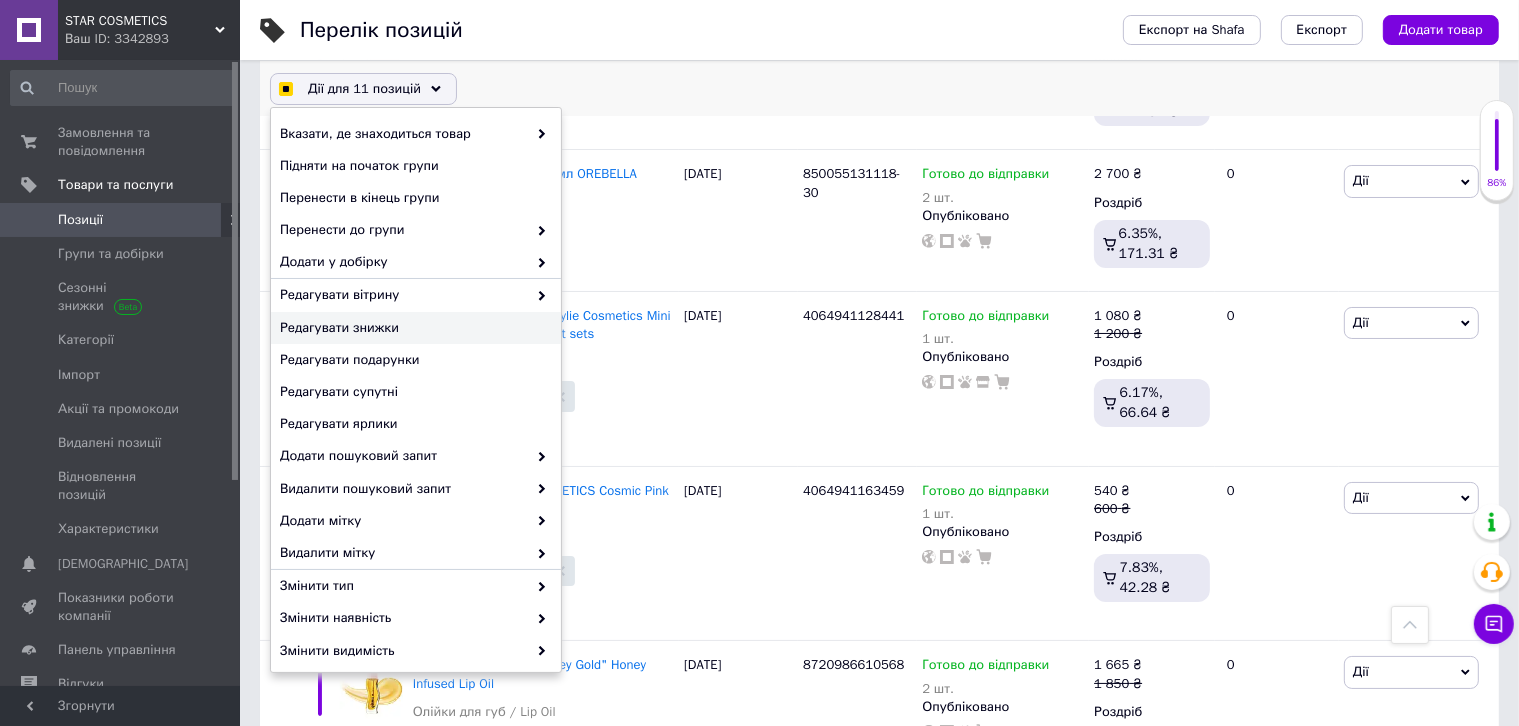 checkbox on "true" 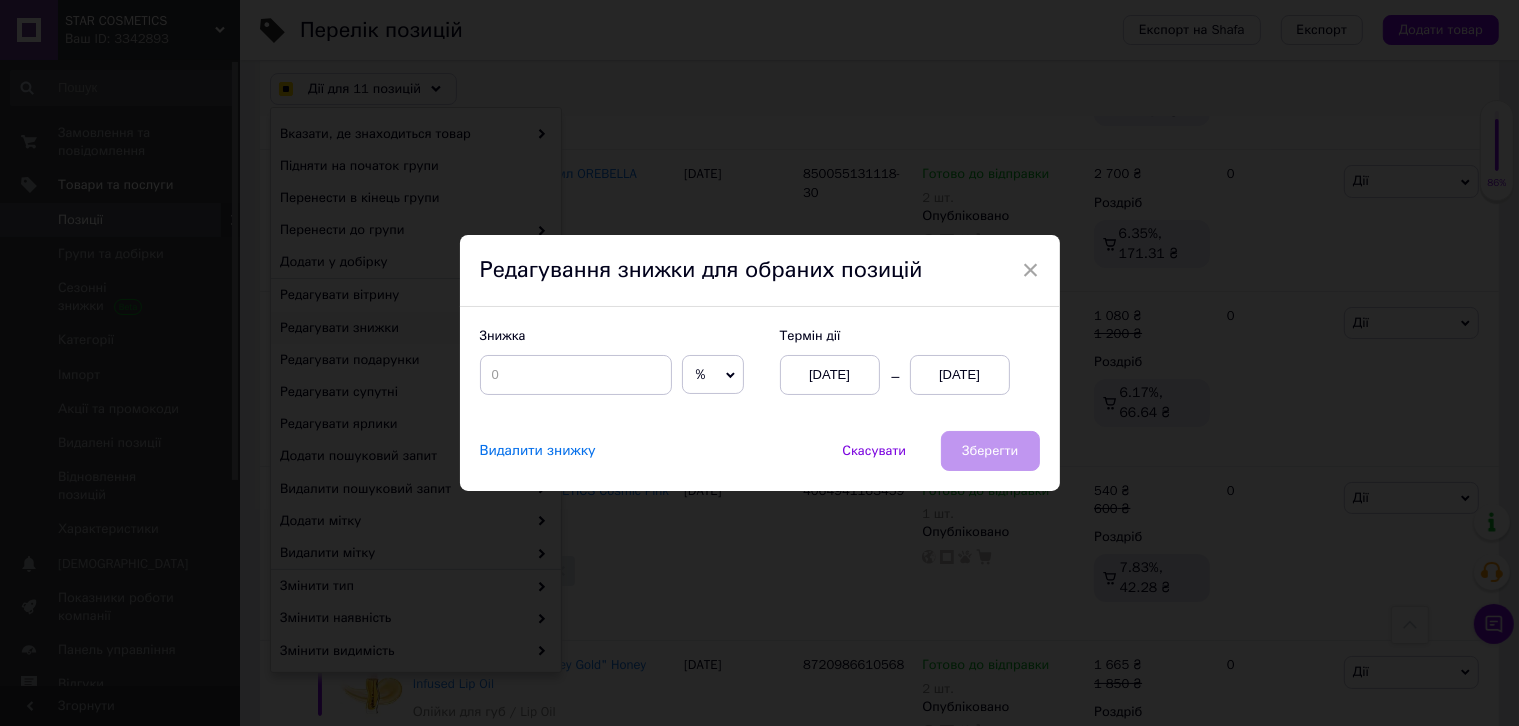 checkbox on "true" 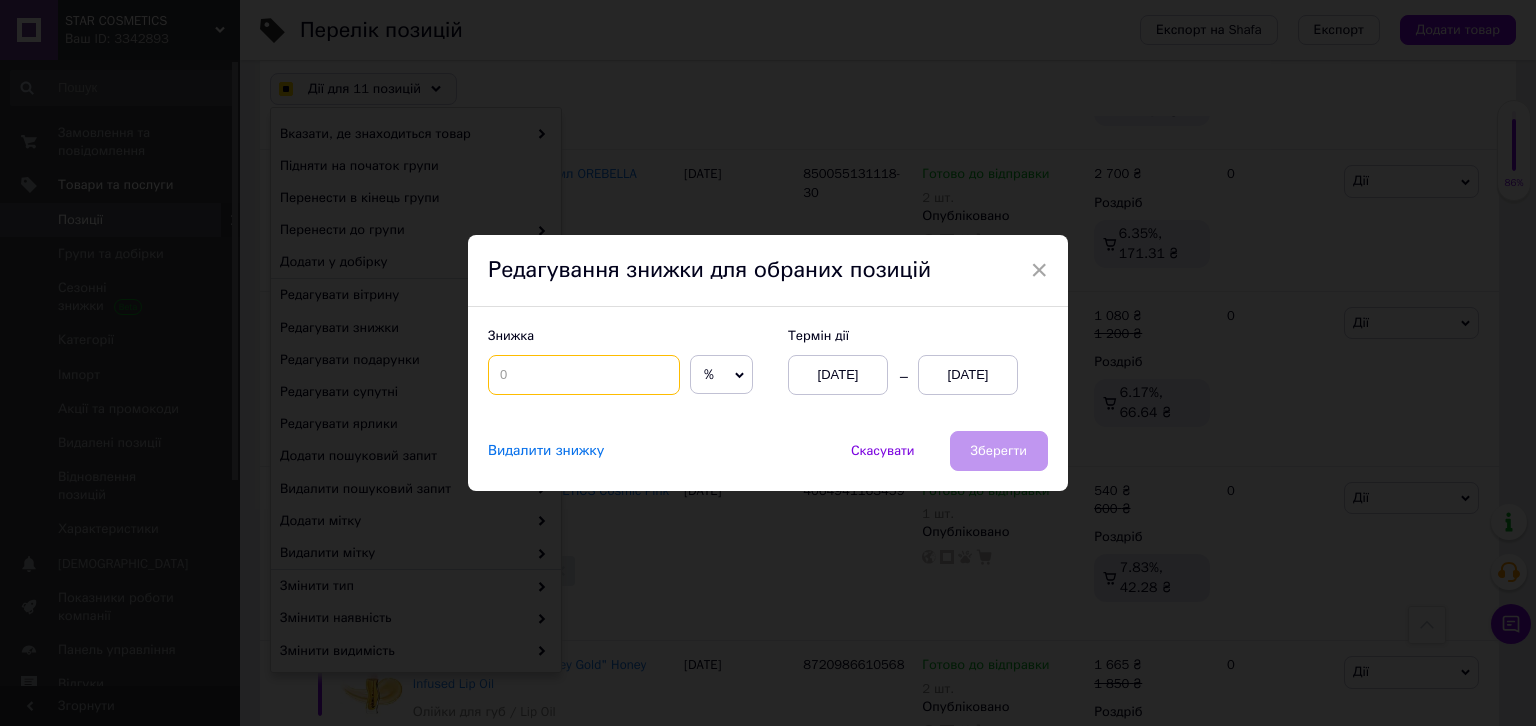 click at bounding box center [584, 375] 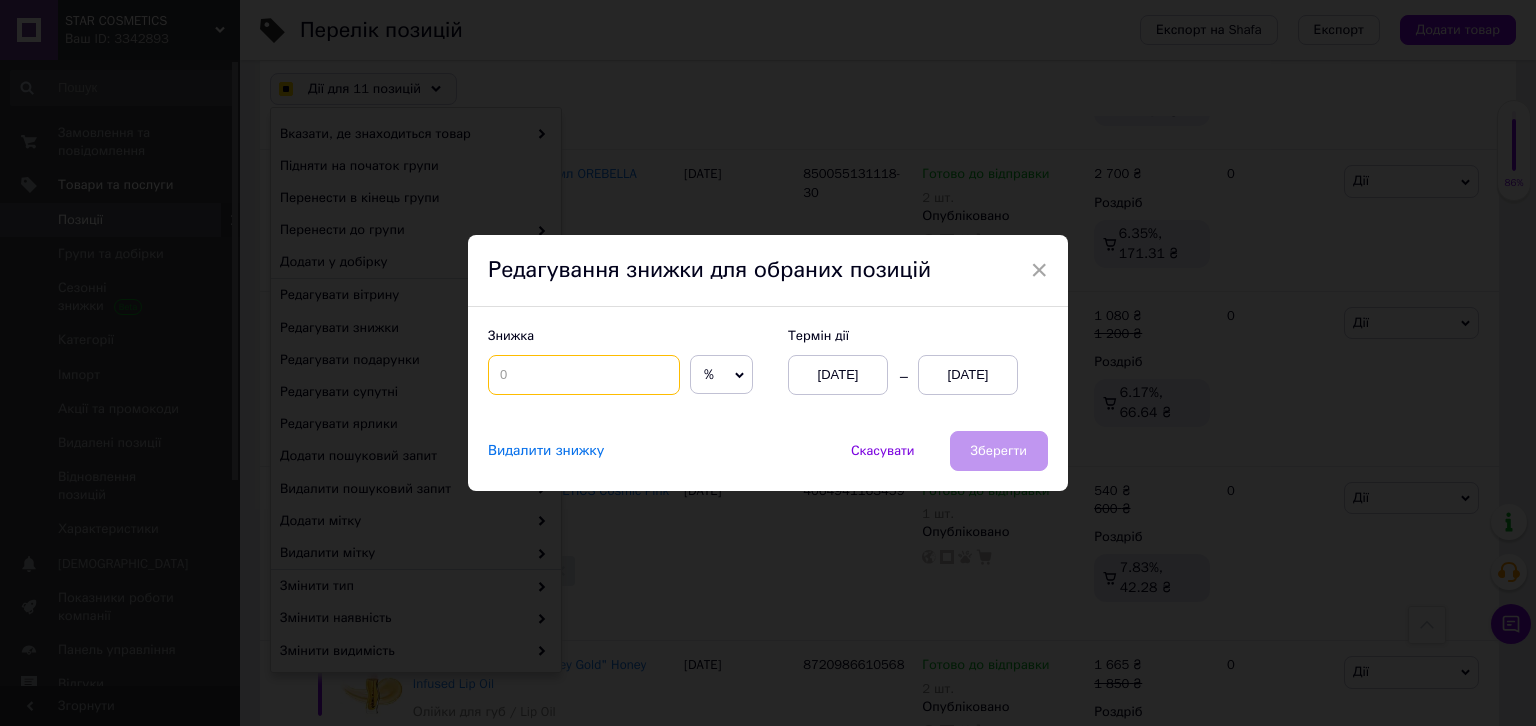 checkbox on "true" 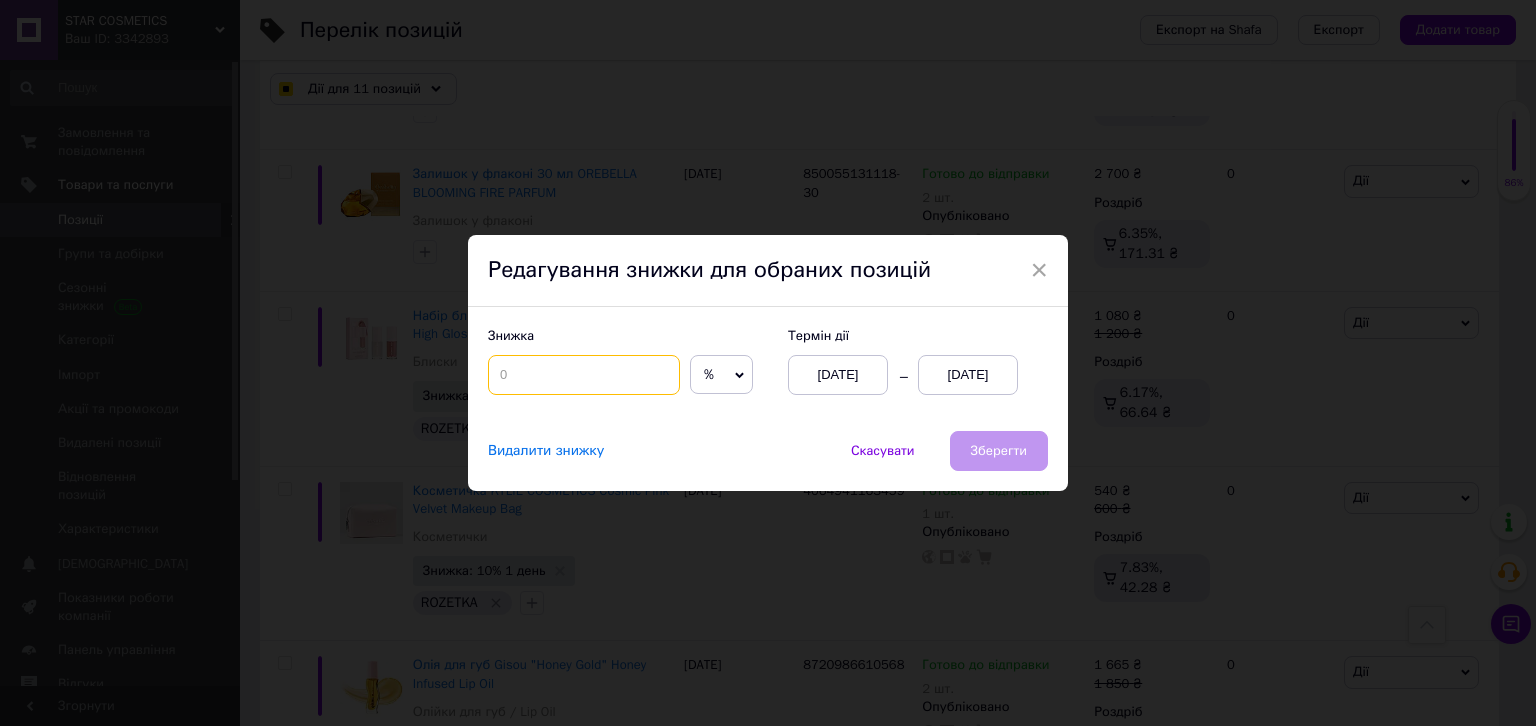 type on "5" 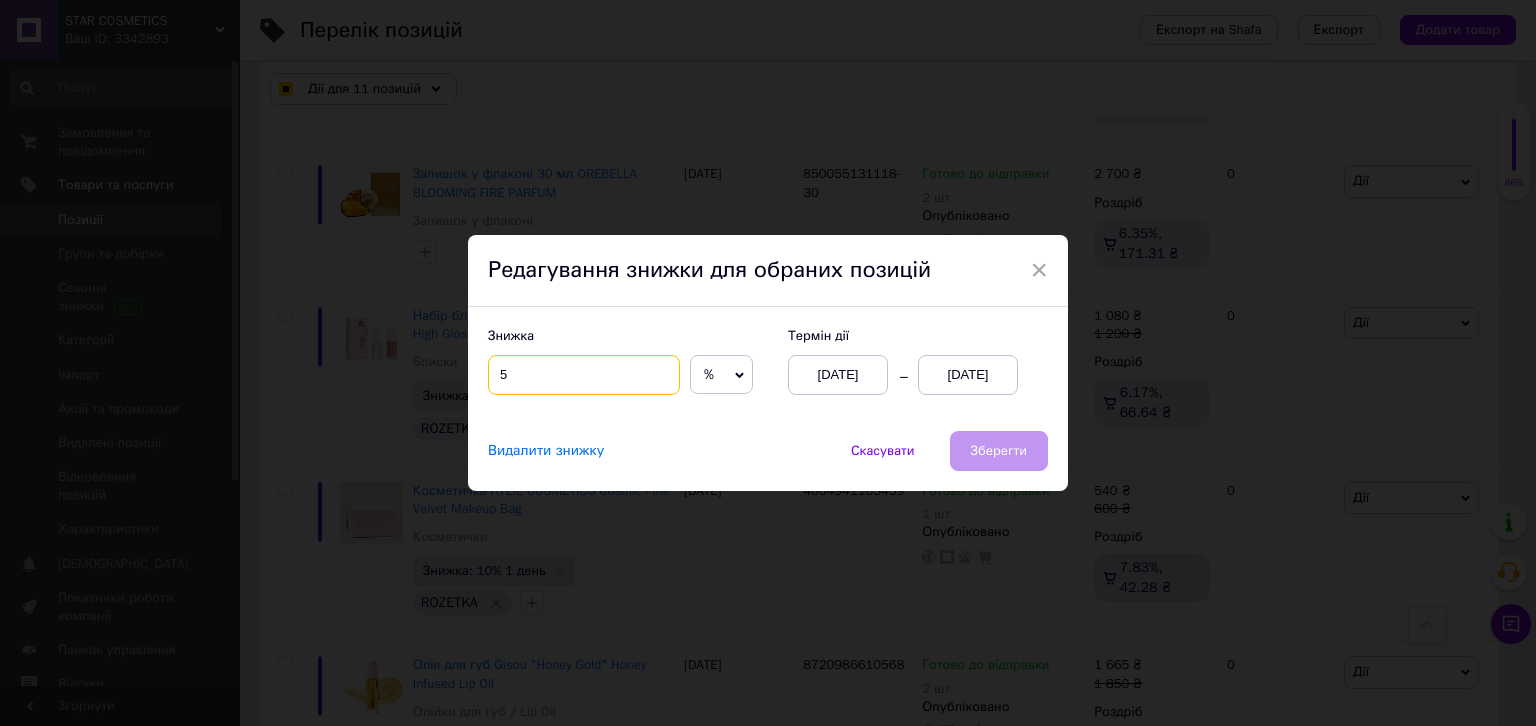 checkbox on "true" 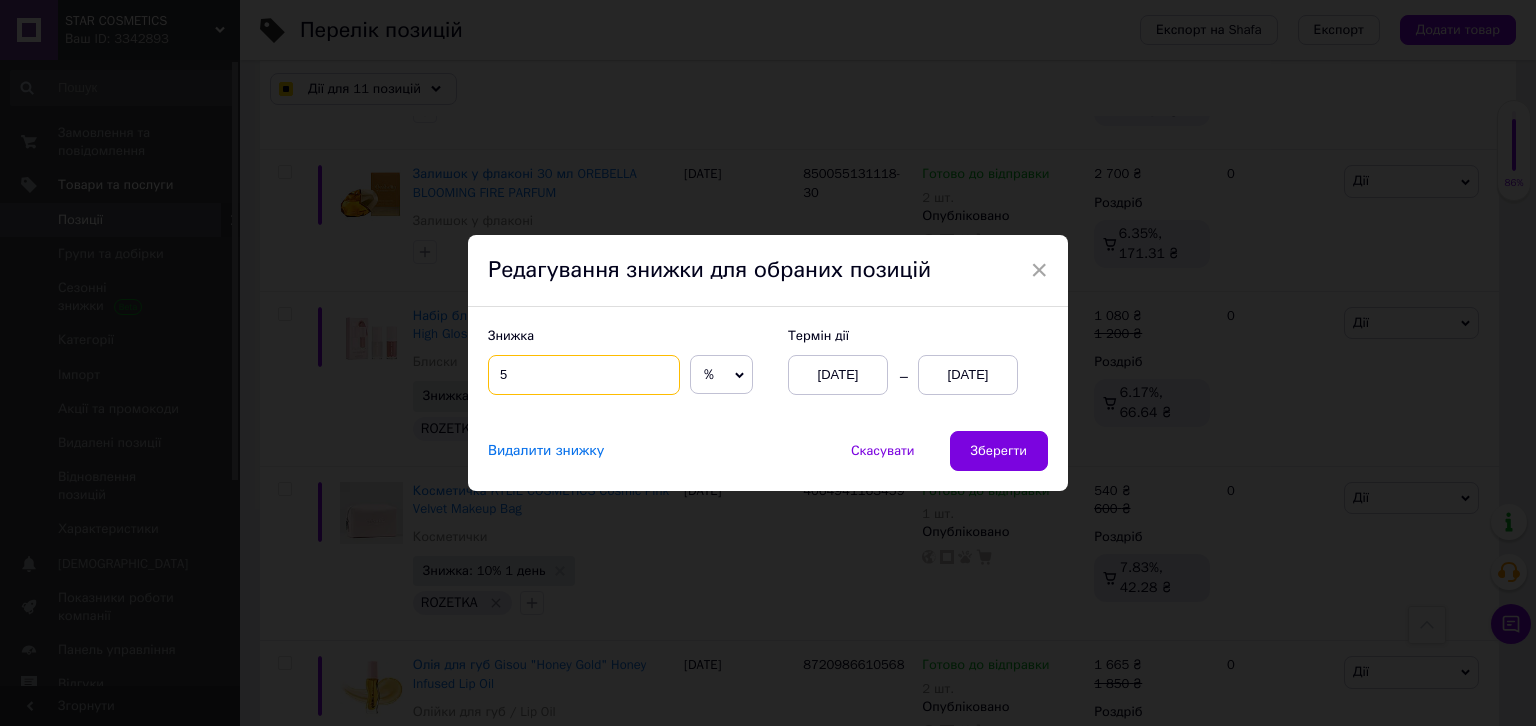 type on "5" 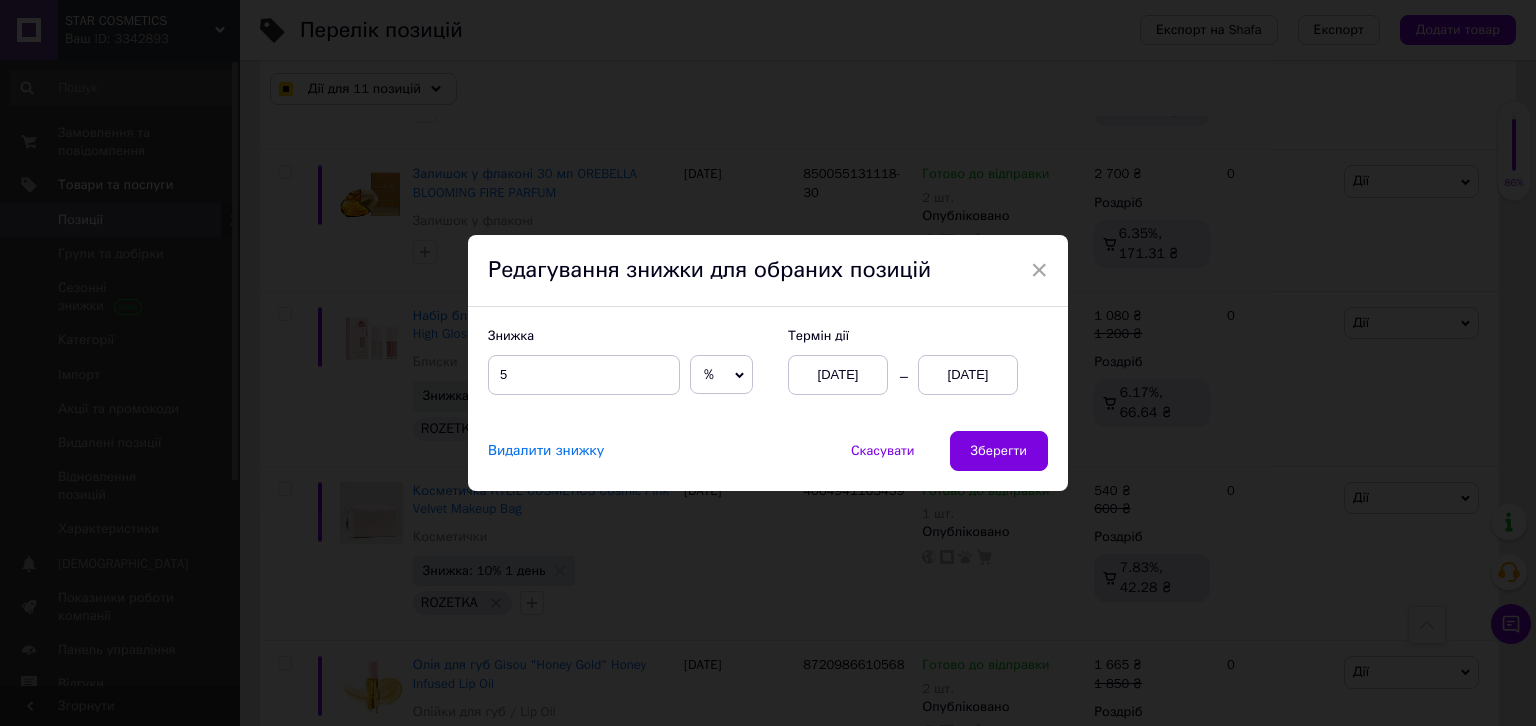 click on "[DATE]" at bounding box center (838, 375) 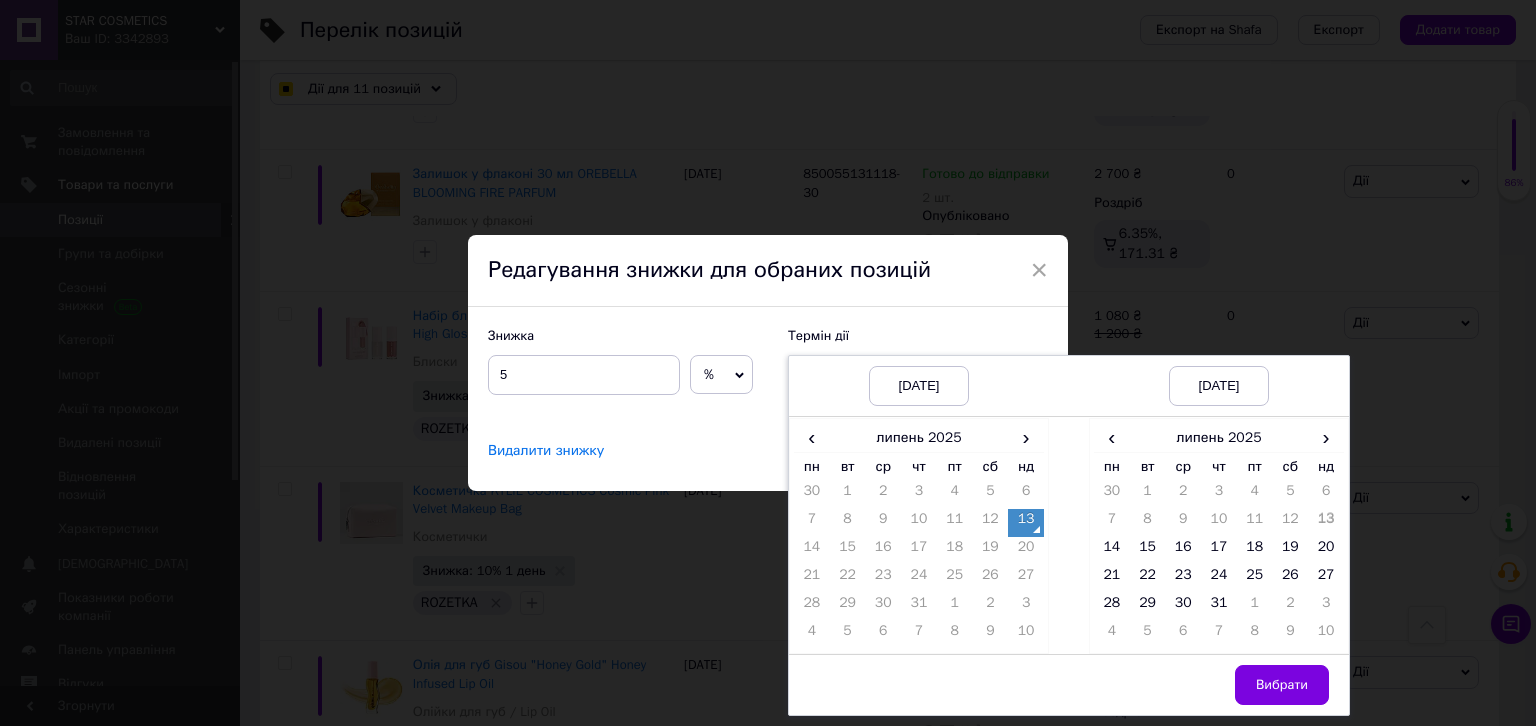 click on "14" at bounding box center [812, 551] 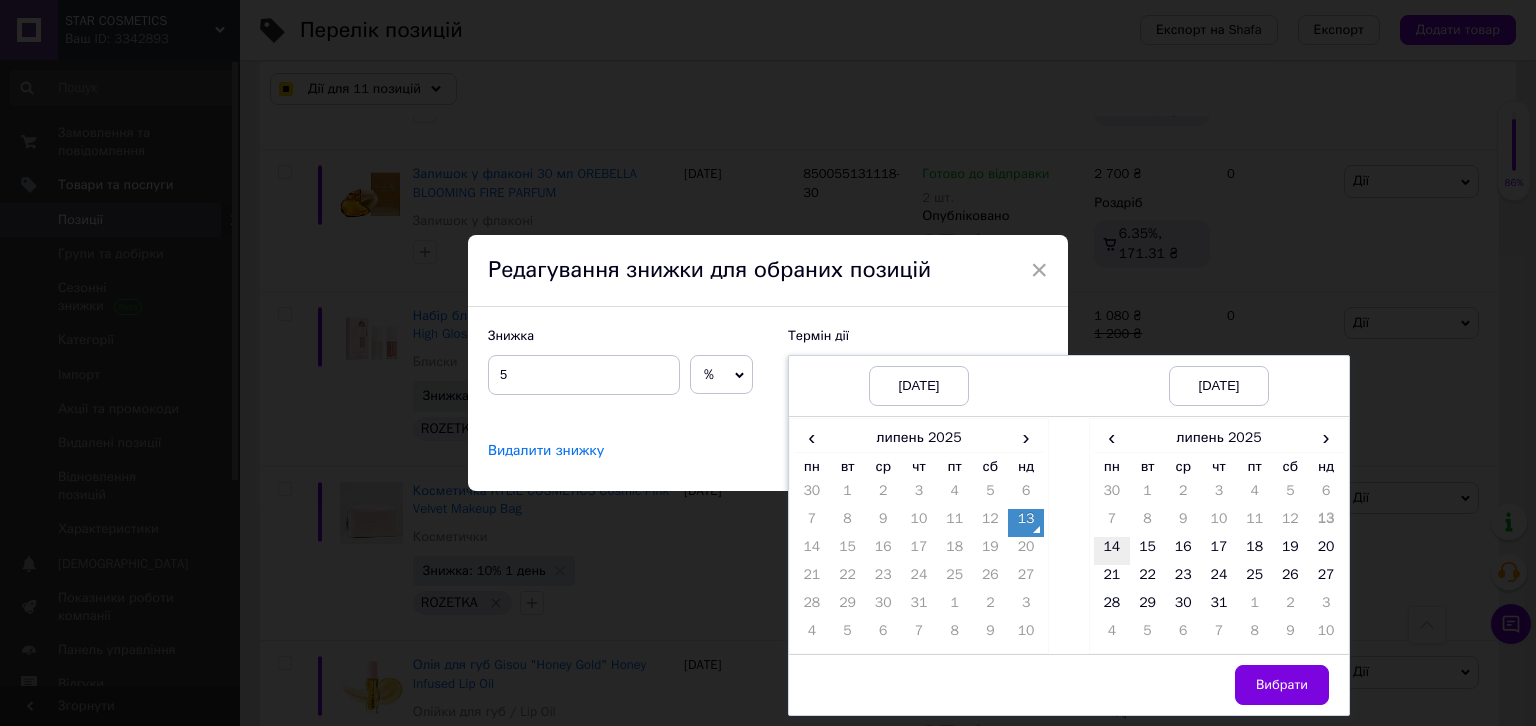 click on "14" at bounding box center (1112, 551) 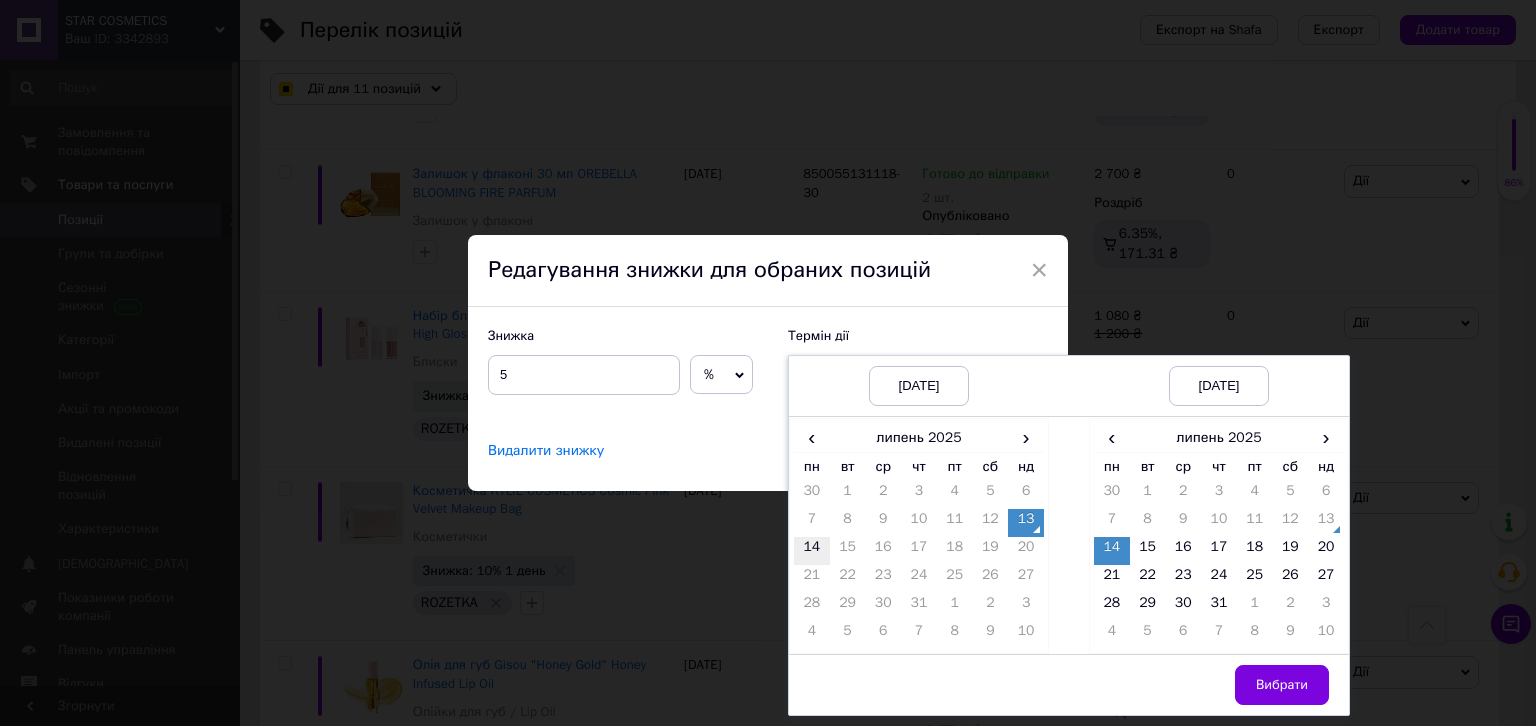 click on "14" at bounding box center (812, 551) 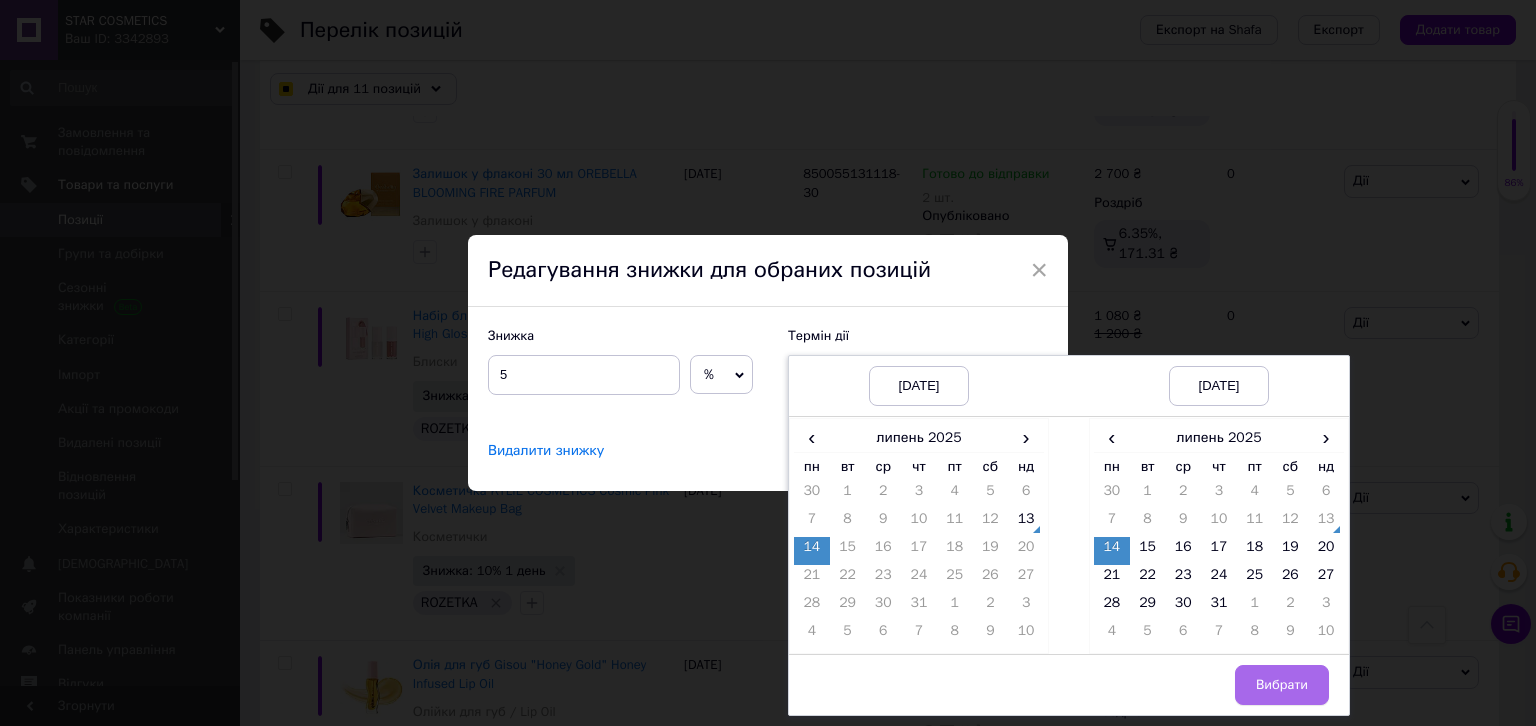 click on "Вибрати" at bounding box center [1282, 685] 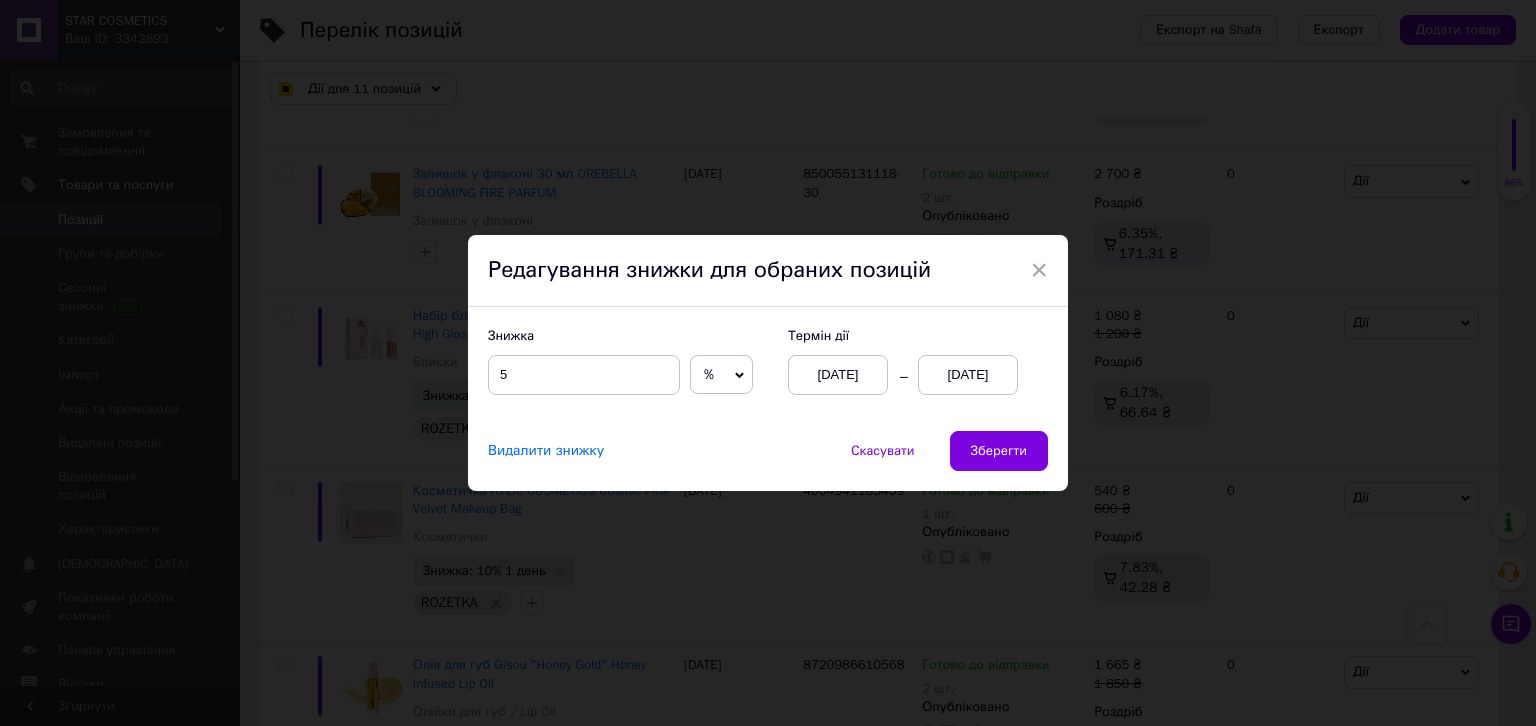 checkbox on "true" 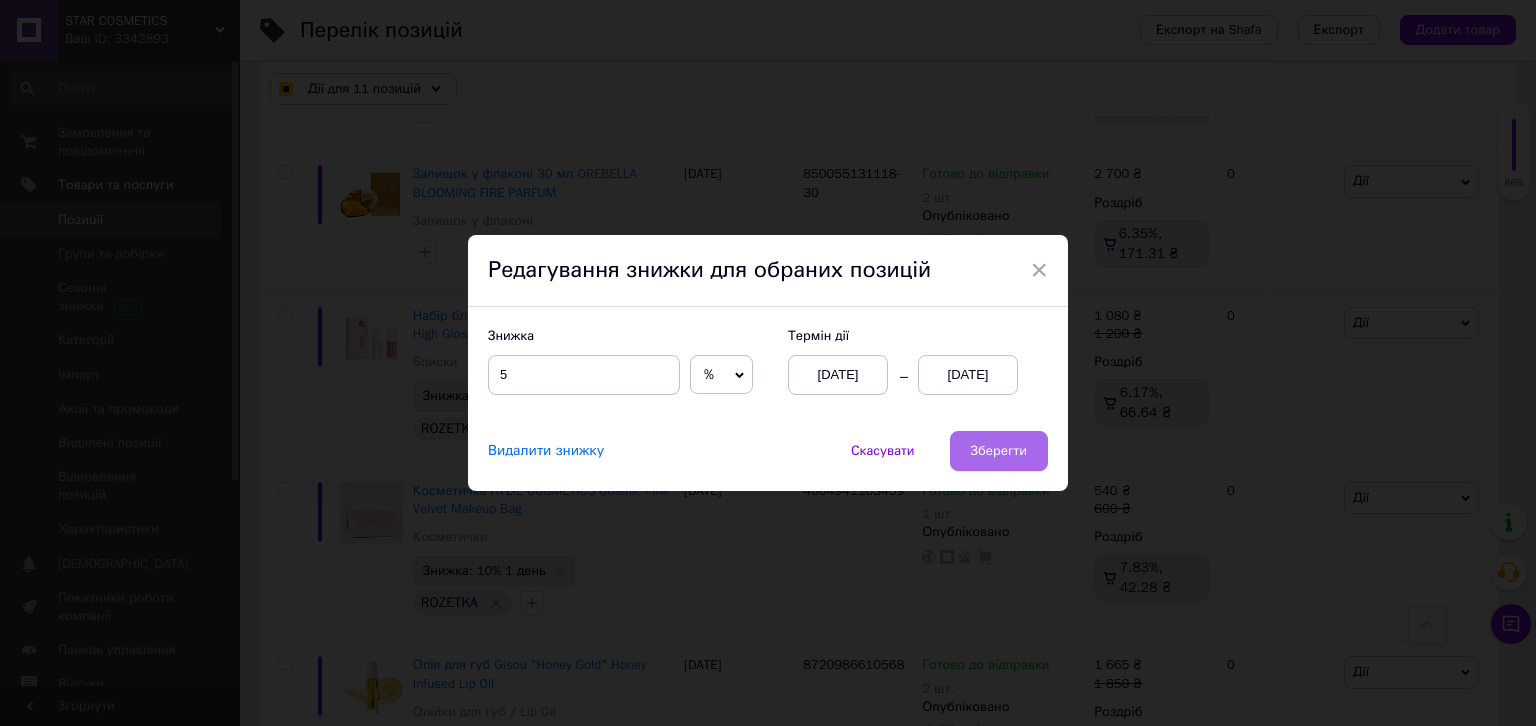 click on "Зберегти" at bounding box center [999, 451] 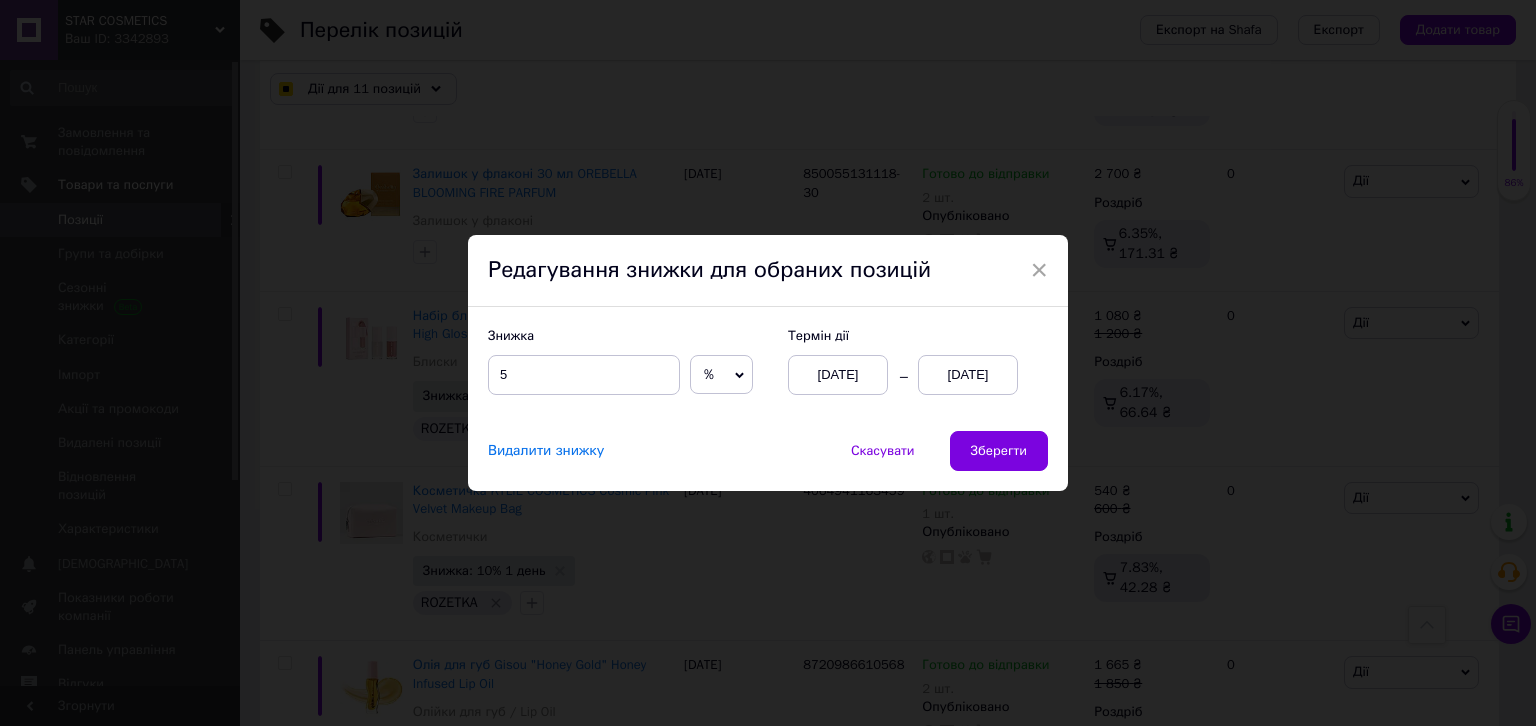 checkbox on "true" 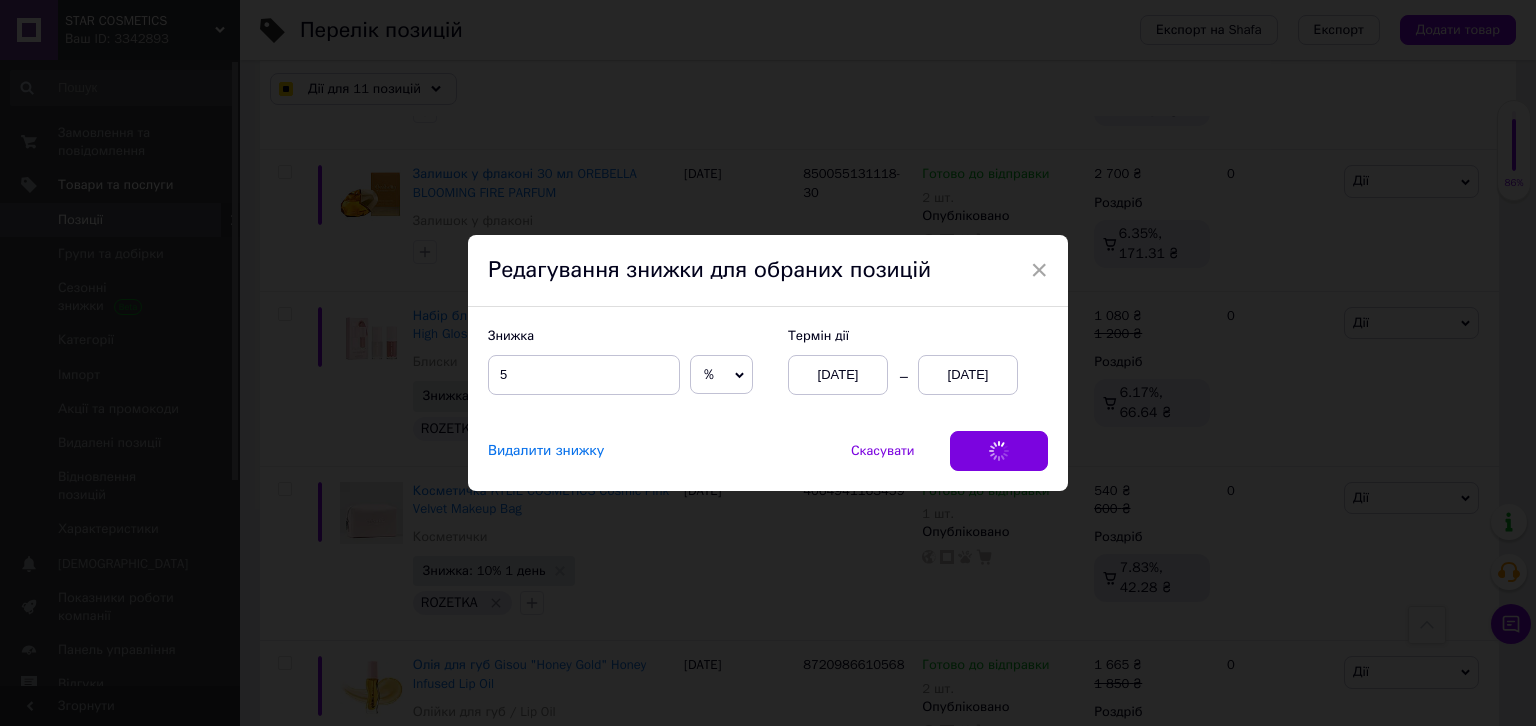 checkbox on "true" 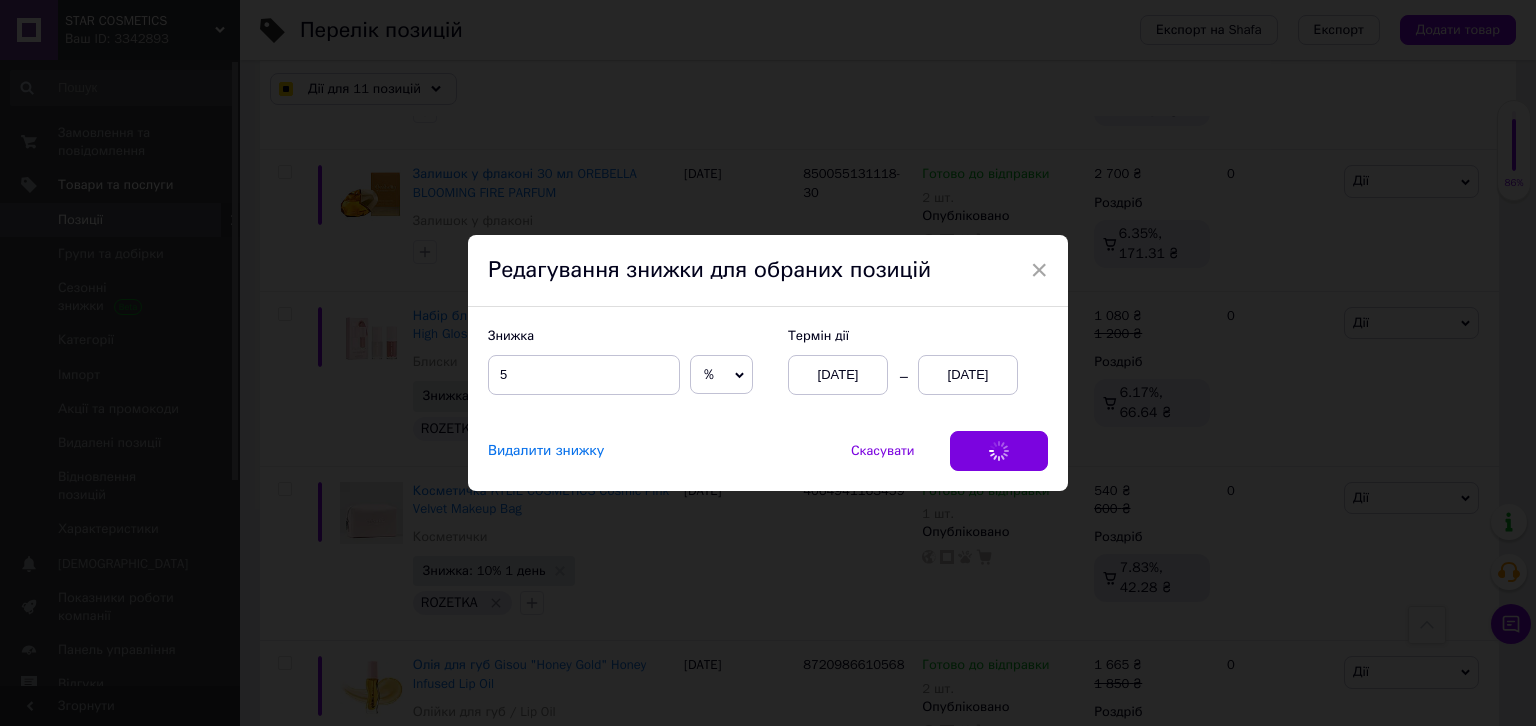 checkbox on "true" 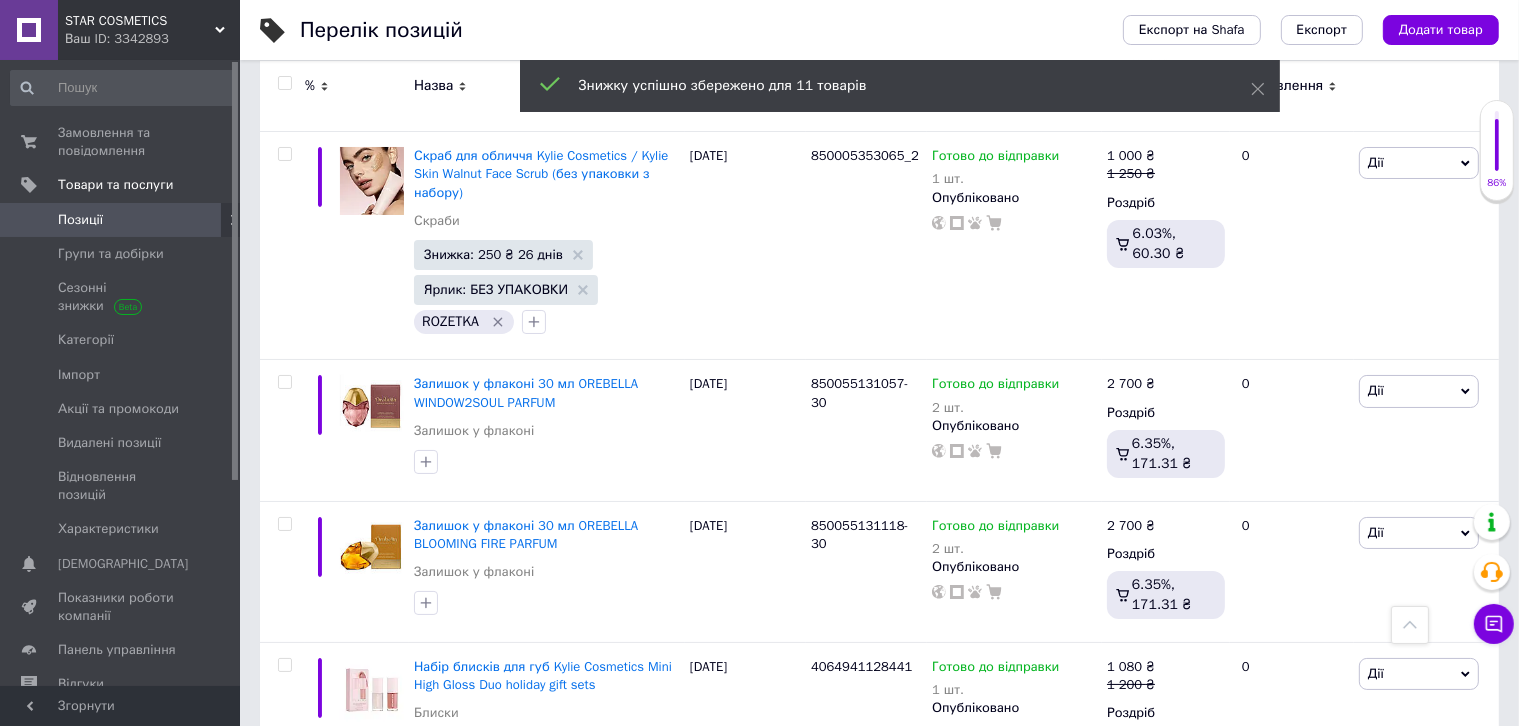 checkbox on "false" 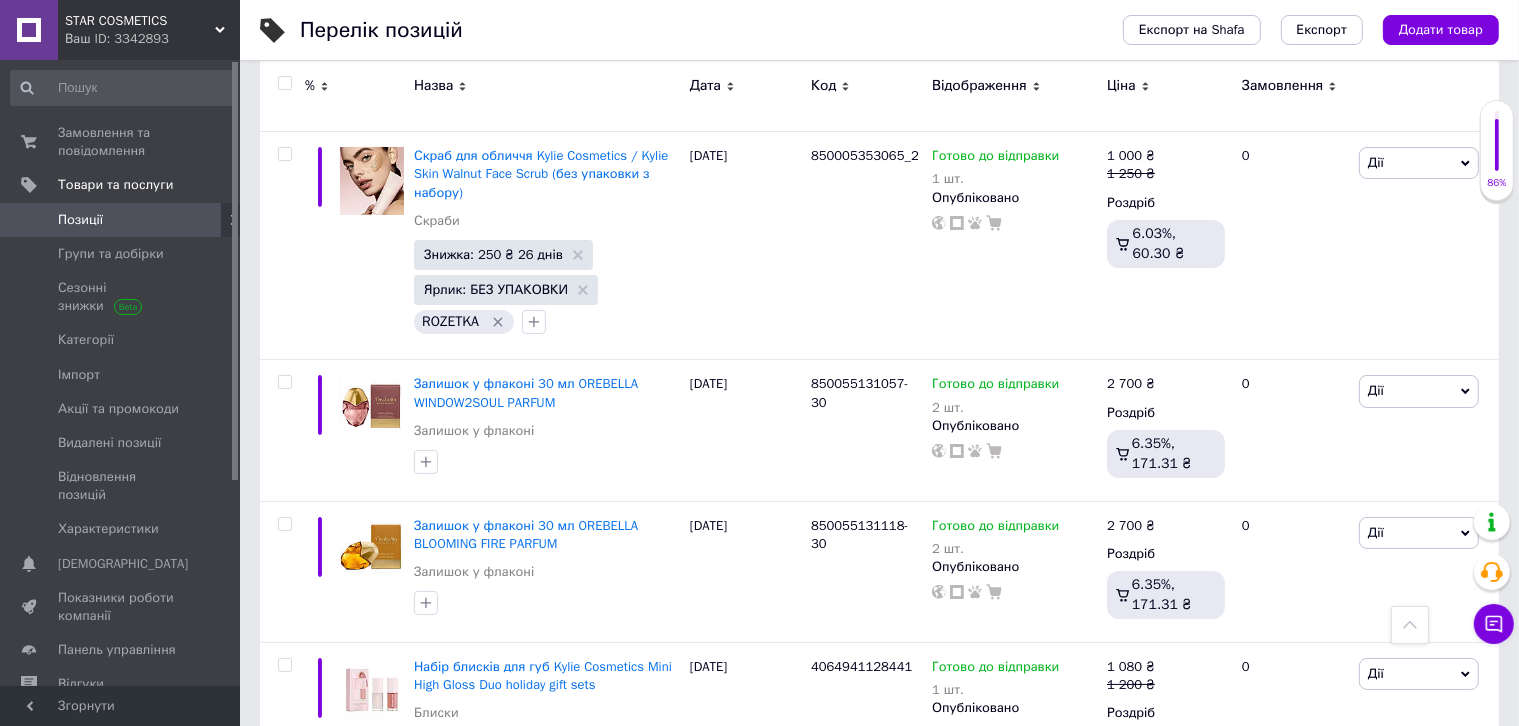 scroll, scrollTop: 7916, scrollLeft: 0, axis: vertical 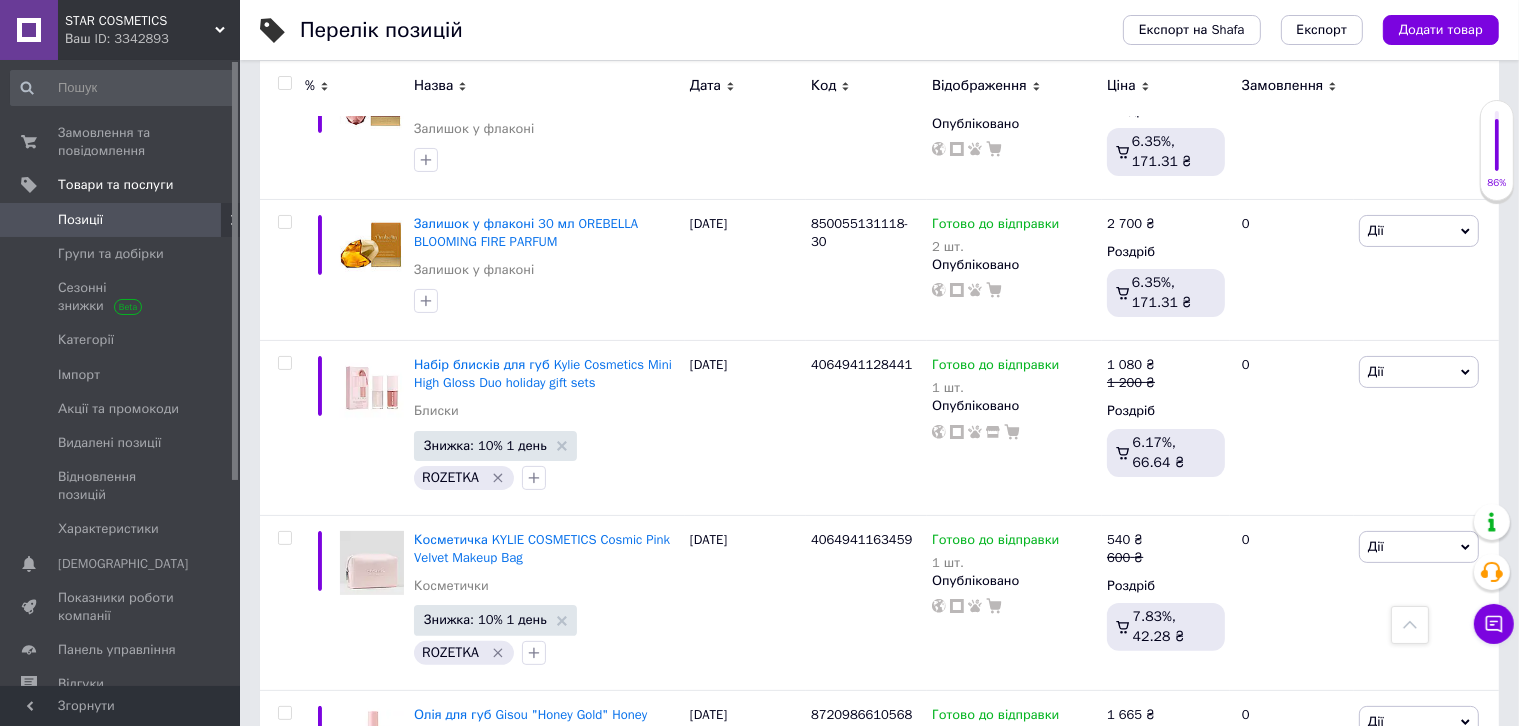 click on "Ваш ID: 3342893" at bounding box center [152, 39] 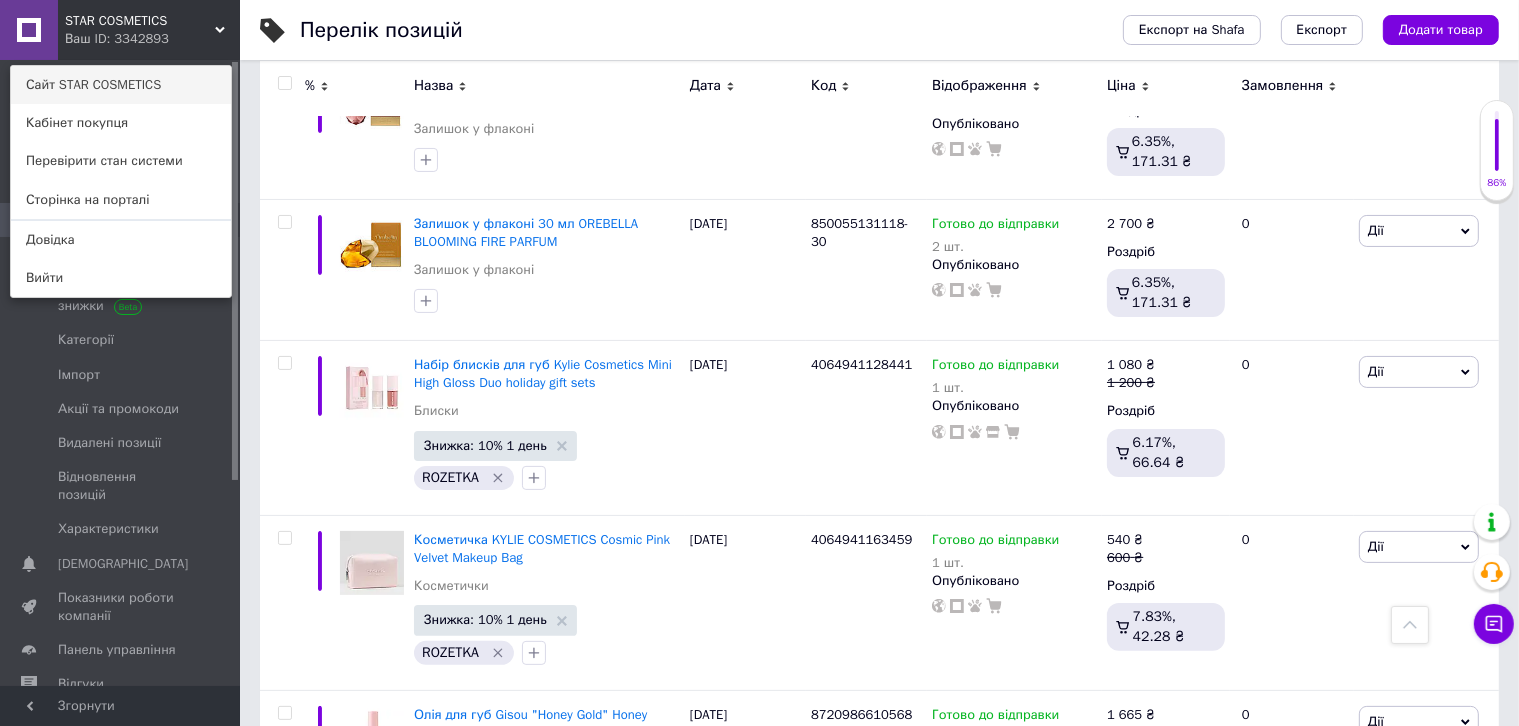 click on "Сайт STAR COSMETICS" at bounding box center (121, 85) 